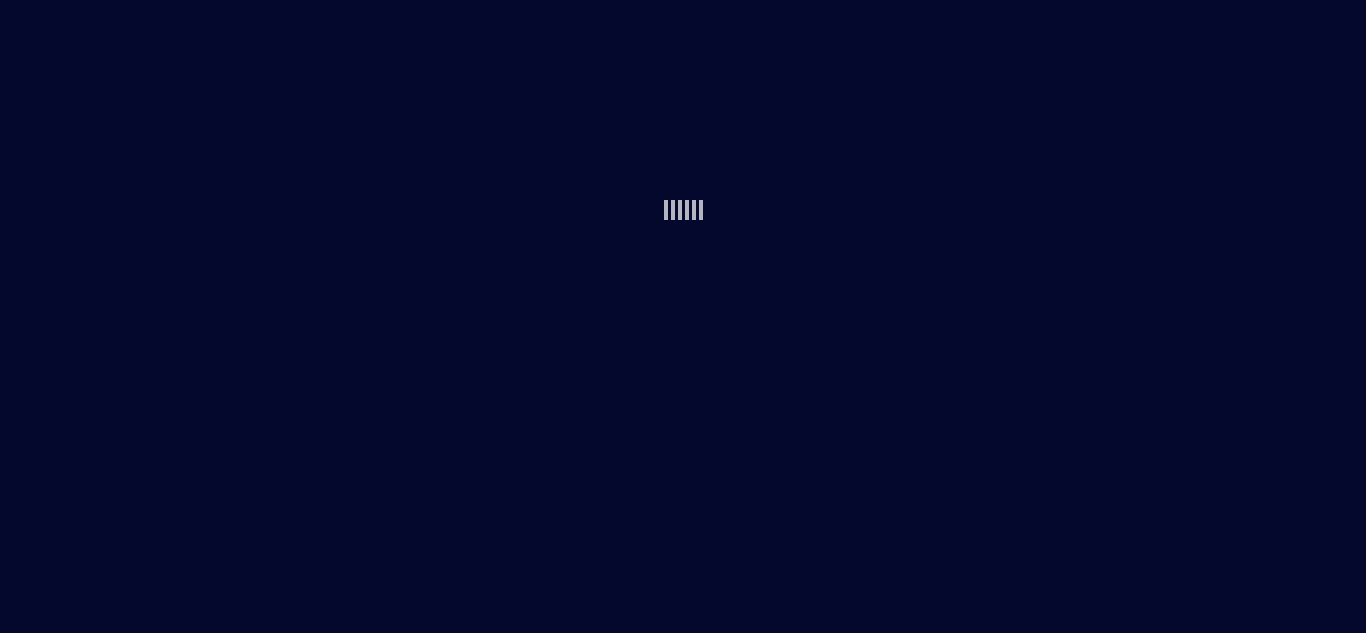 scroll, scrollTop: 0, scrollLeft: 0, axis: both 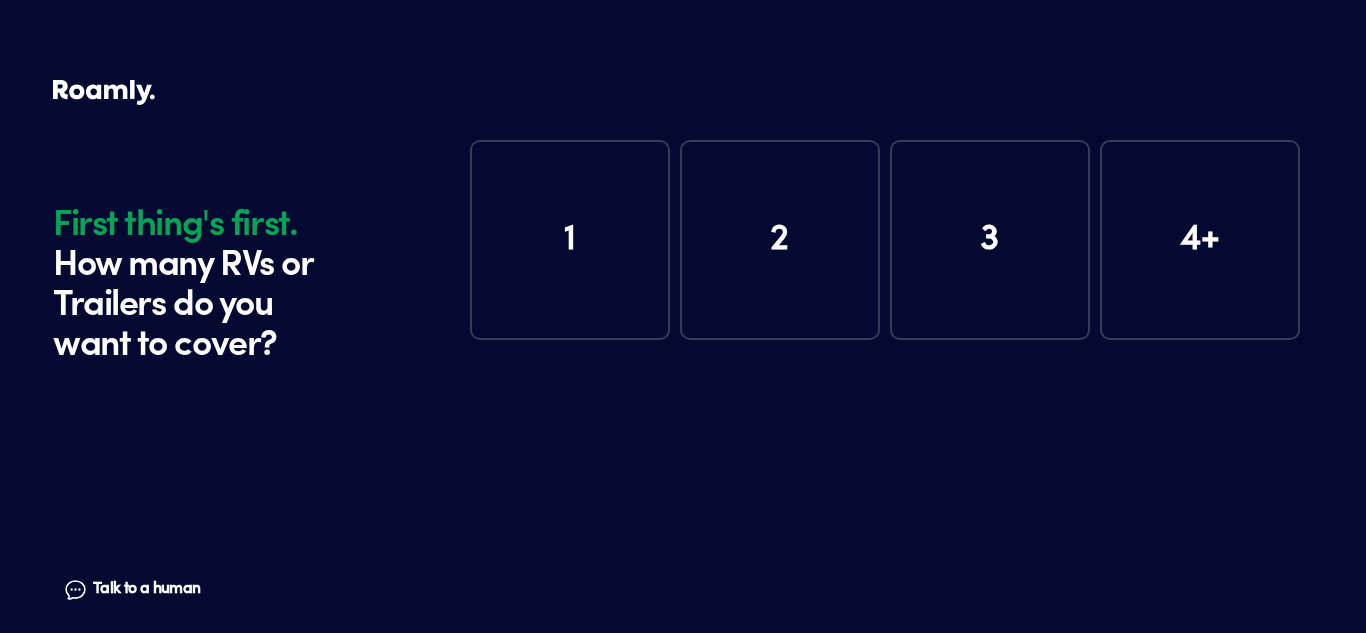 click on "1" at bounding box center (570, 240) 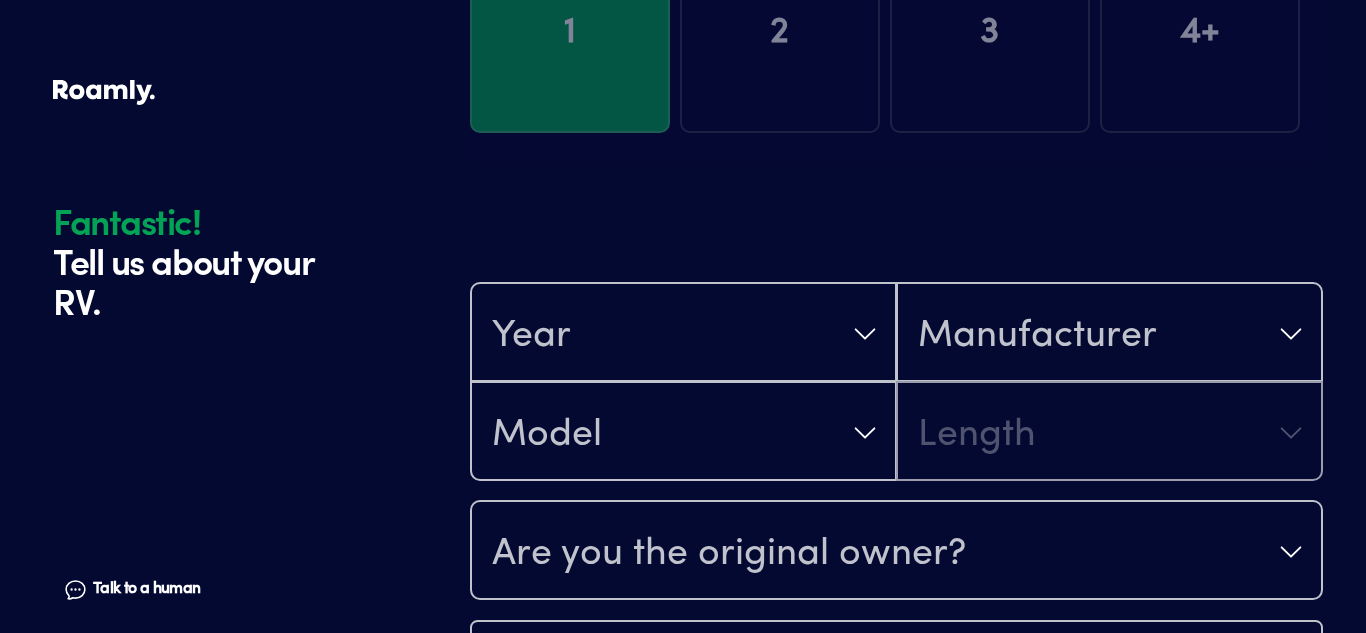 scroll, scrollTop: 259, scrollLeft: 0, axis: vertical 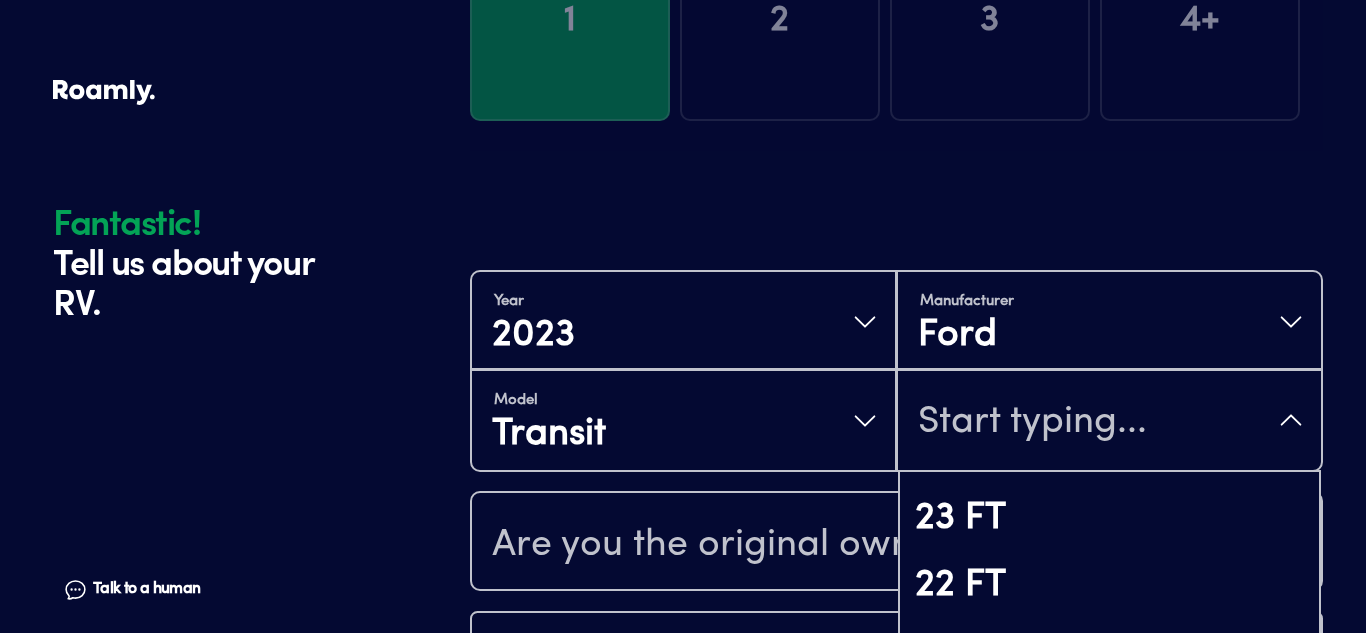 click on "Year [DATE] Manufacturer Ford Model Transit 24 FT 23 FT 22 FT 21 FT 20 FT 19 FT 18 FT Not found Are you the original owner? How many nights do you camp in your RV? How do you store your RV? Yes No Does this RV have a salvage title? Please fill out all fields" at bounding box center (896, 571) 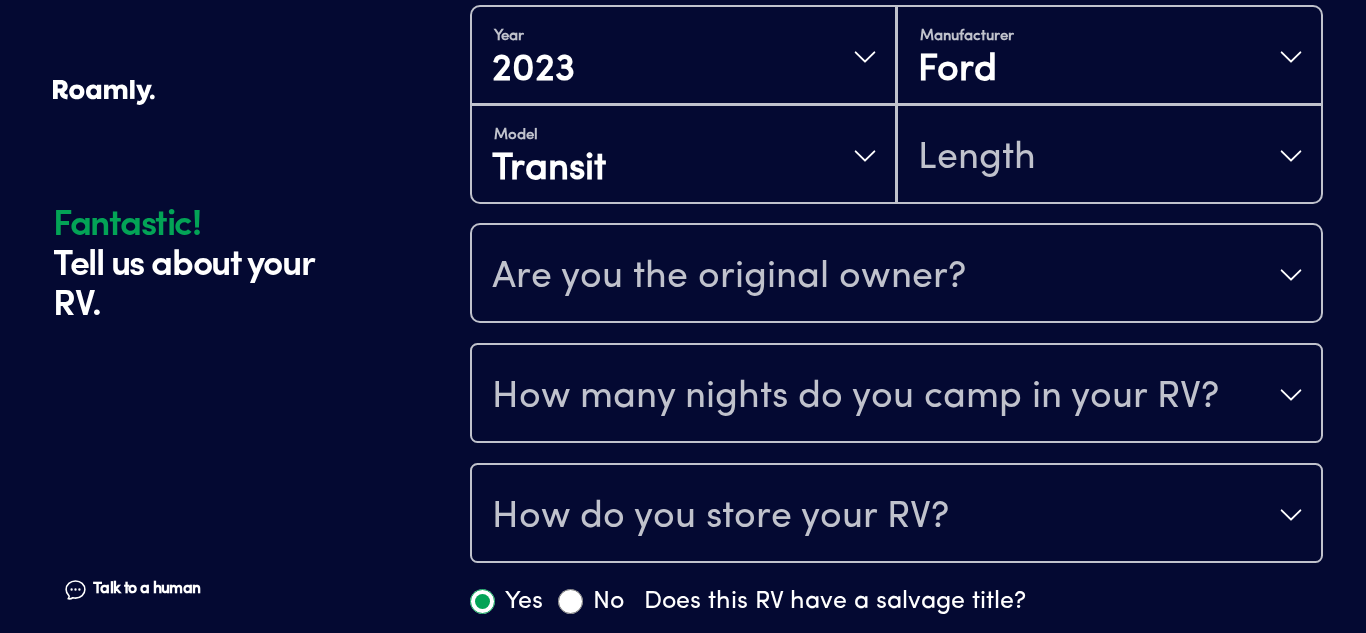 scroll, scrollTop: 551, scrollLeft: 0, axis: vertical 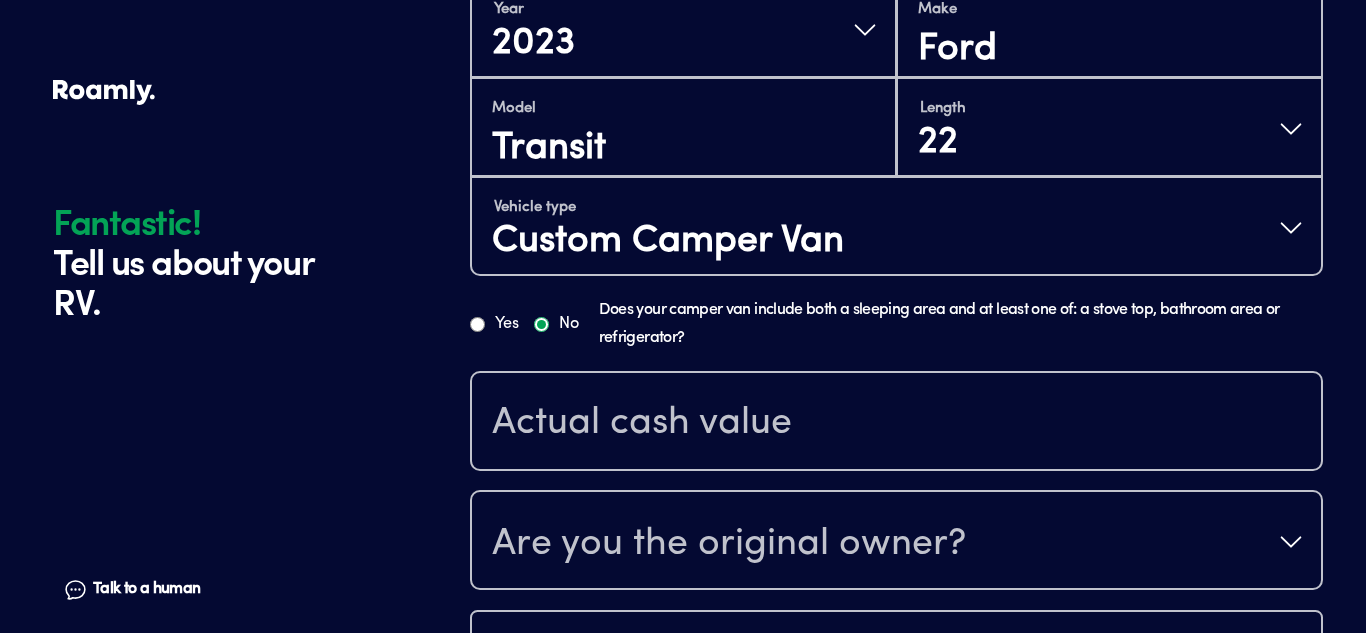 click on "Custom Camper Van" at bounding box center [668, 242] 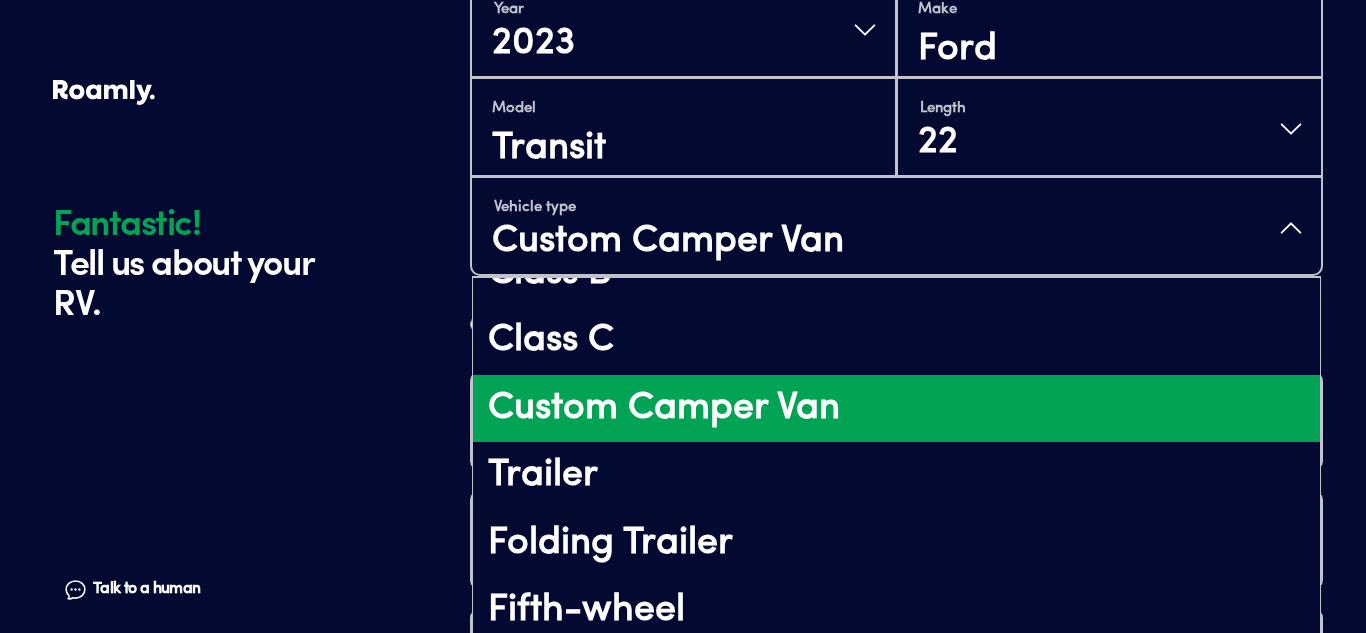 scroll, scrollTop: 102, scrollLeft: 0, axis: vertical 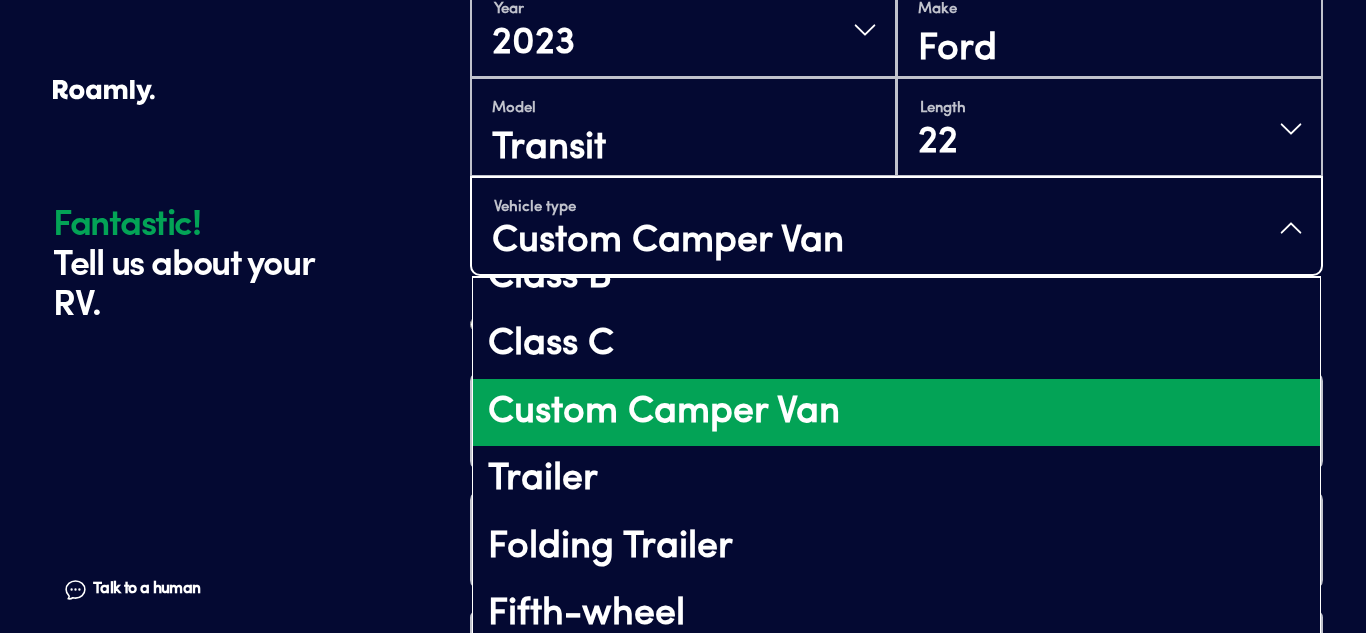 click on "Custom Camper Van" at bounding box center (896, 413) 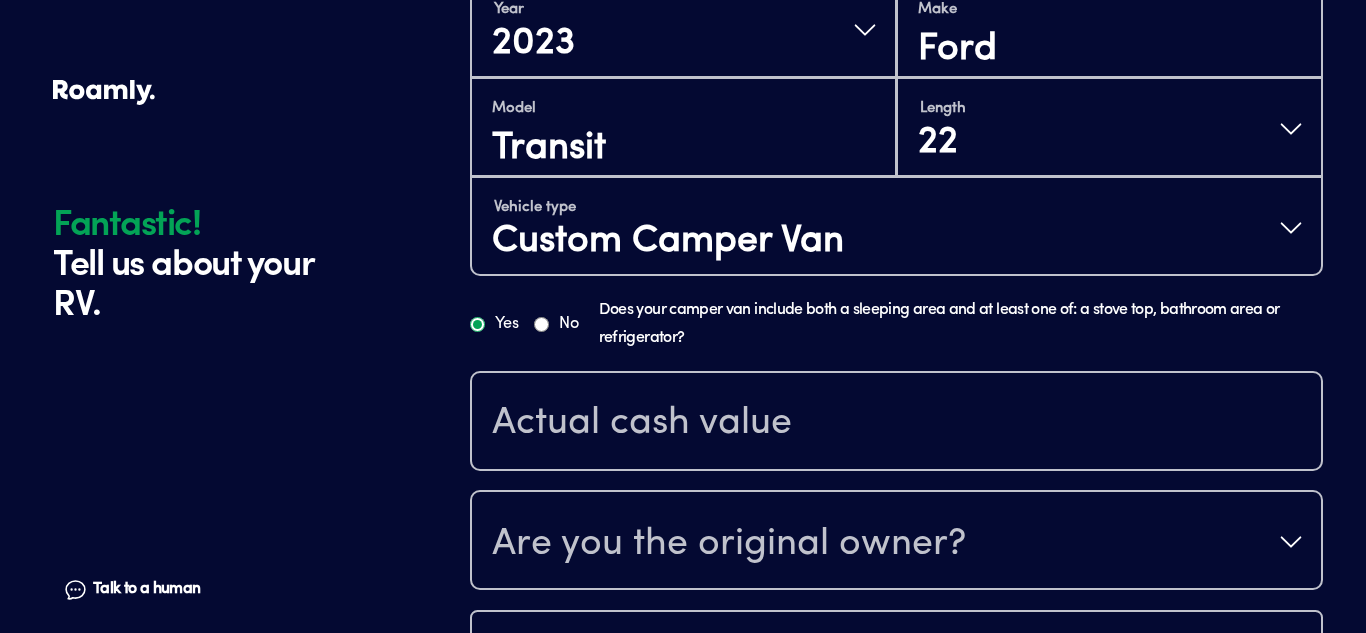 click on "Yes" at bounding box center (477, 324) 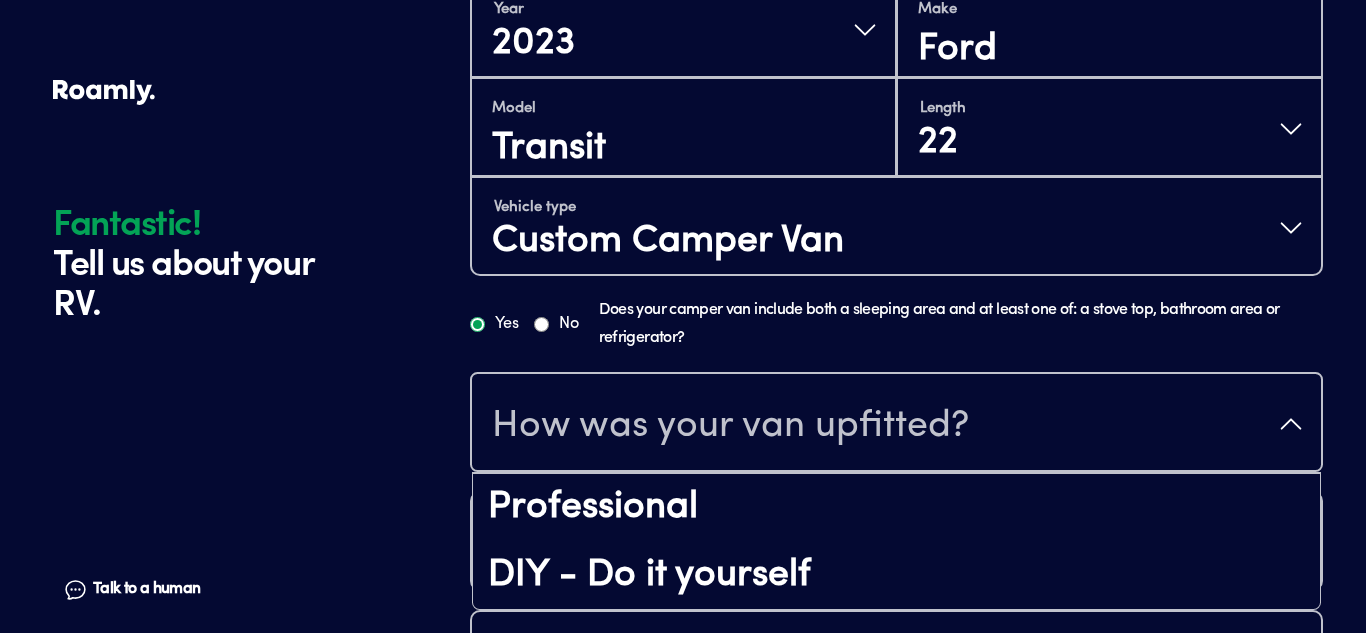 click on "How was your van upfitted?" at bounding box center [896, 424] 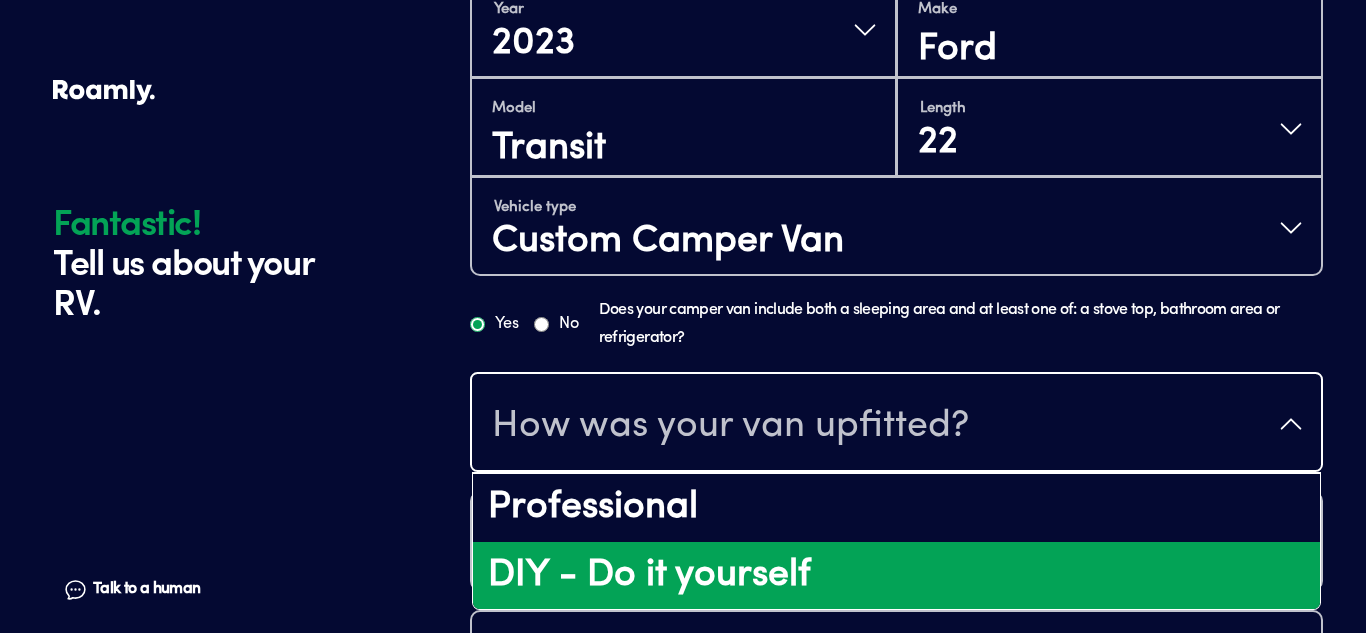 click on "DIY - Do it yourself" at bounding box center (896, 576) 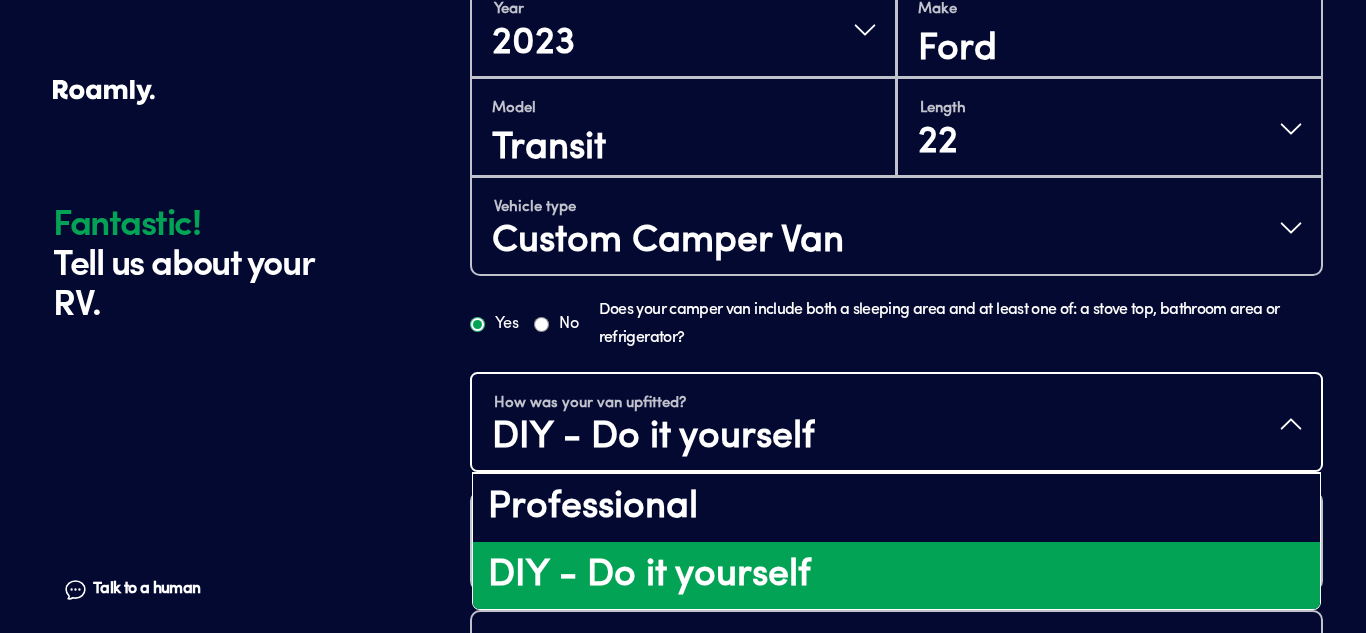 click on "How was your van upfitted? DIY - Do it yourself" at bounding box center (896, 424) 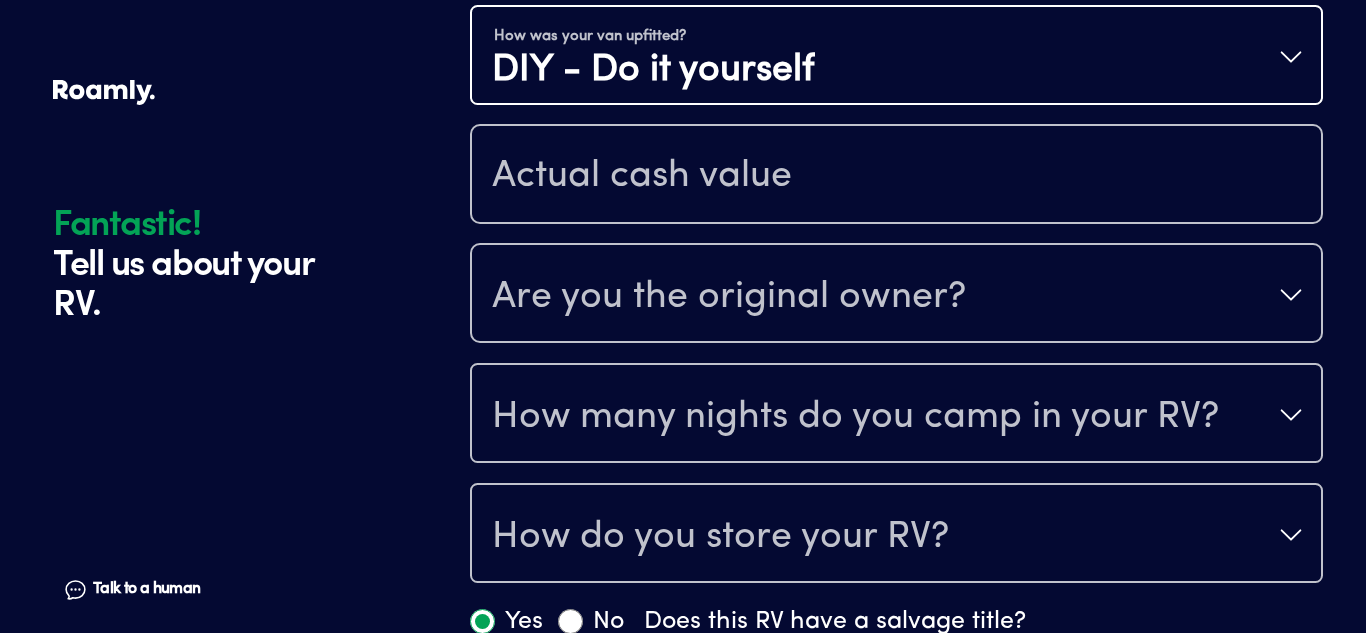 scroll, scrollTop: 921, scrollLeft: 0, axis: vertical 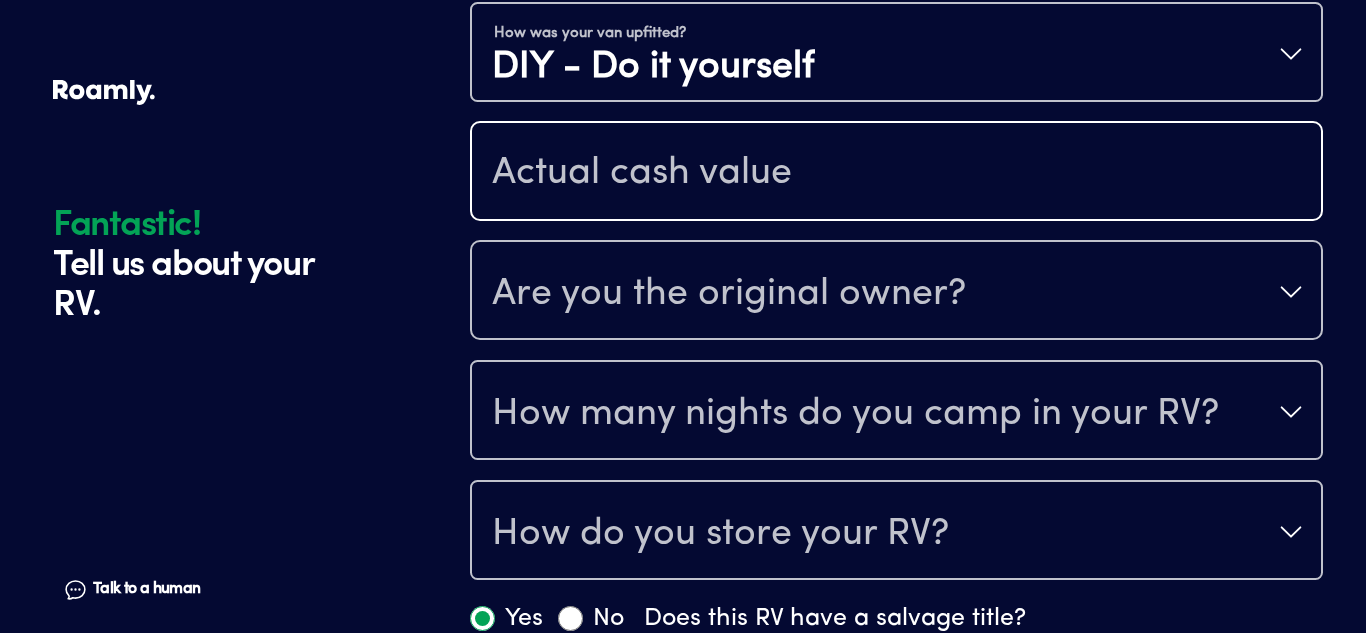 click at bounding box center [896, 173] 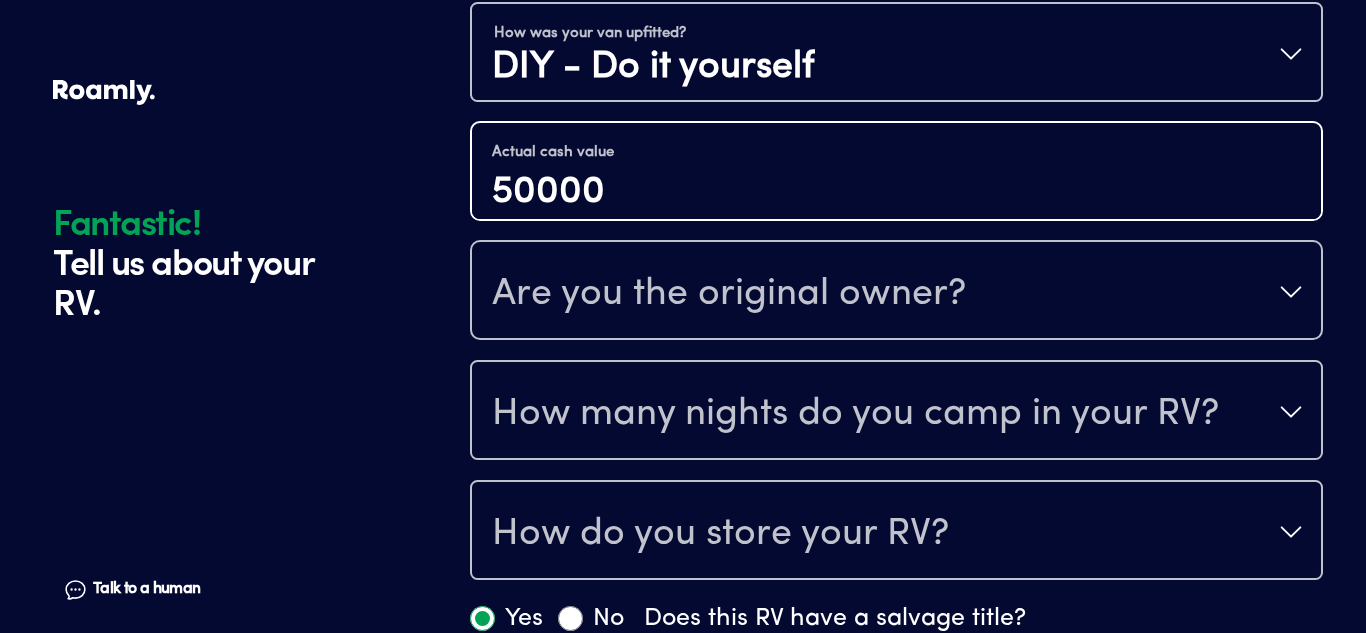 type on "50000" 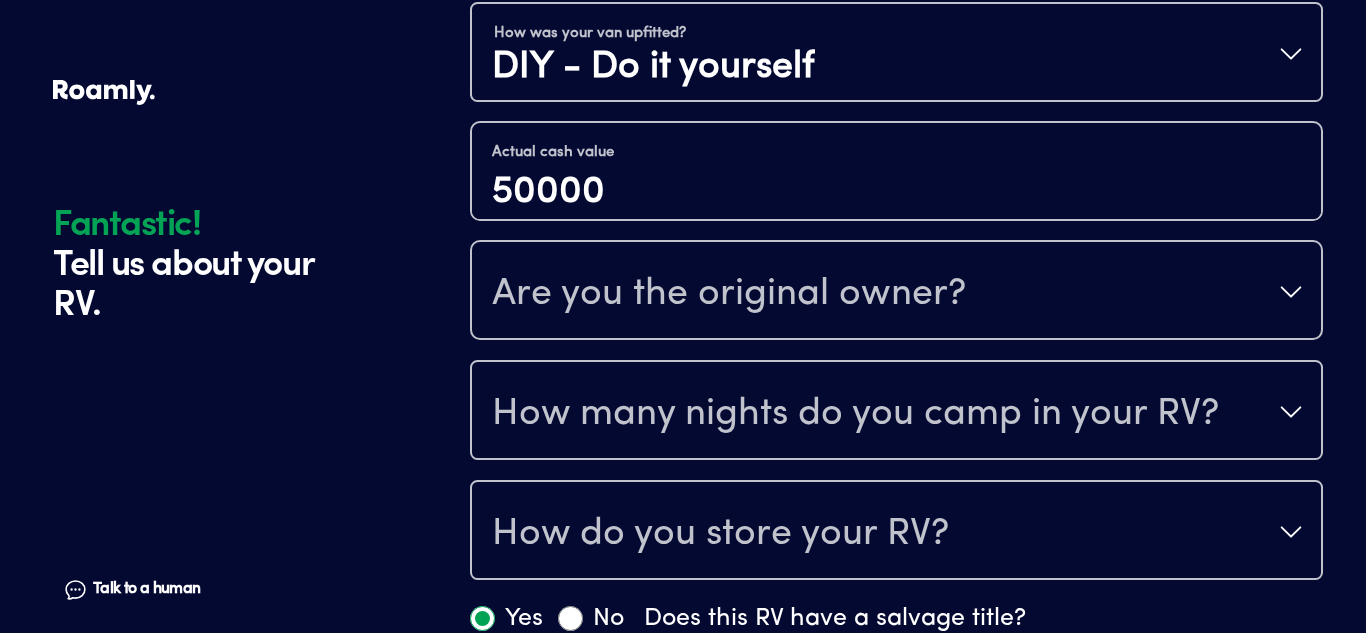 click on "Are you the original owner?" at bounding box center (729, 294) 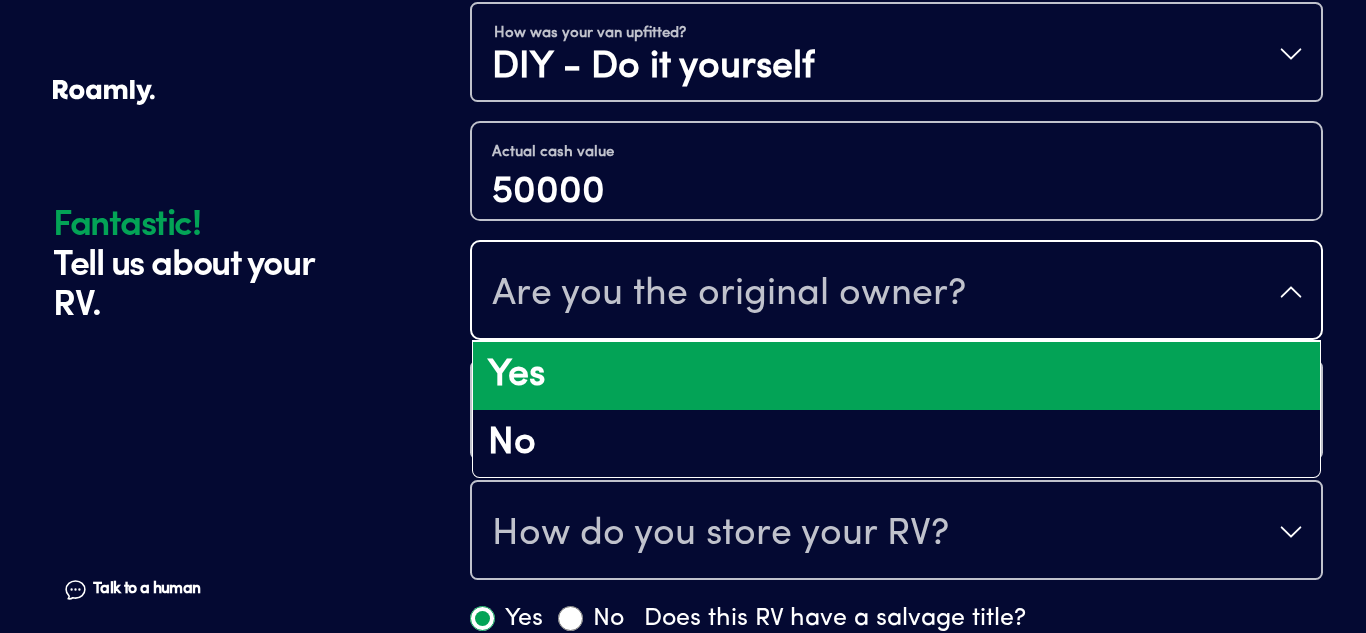 click on "Yes" at bounding box center [896, 376] 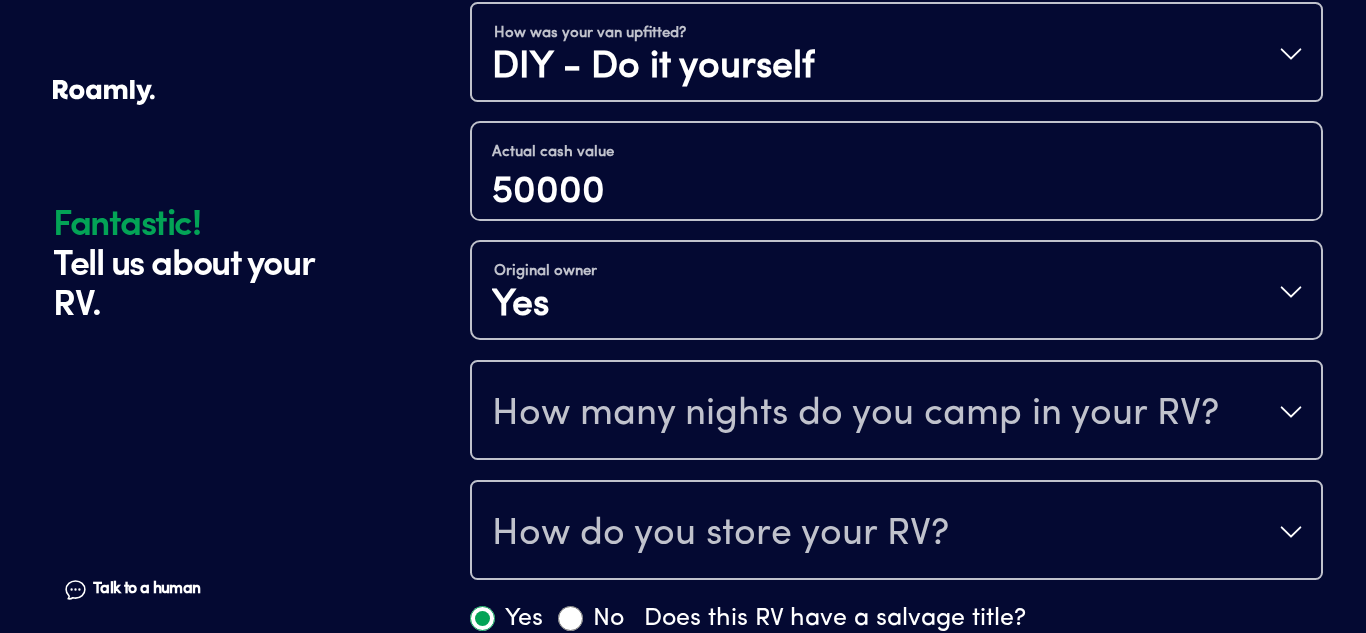 click on "How many nights do you camp in your RV?" at bounding box center (855, 414) 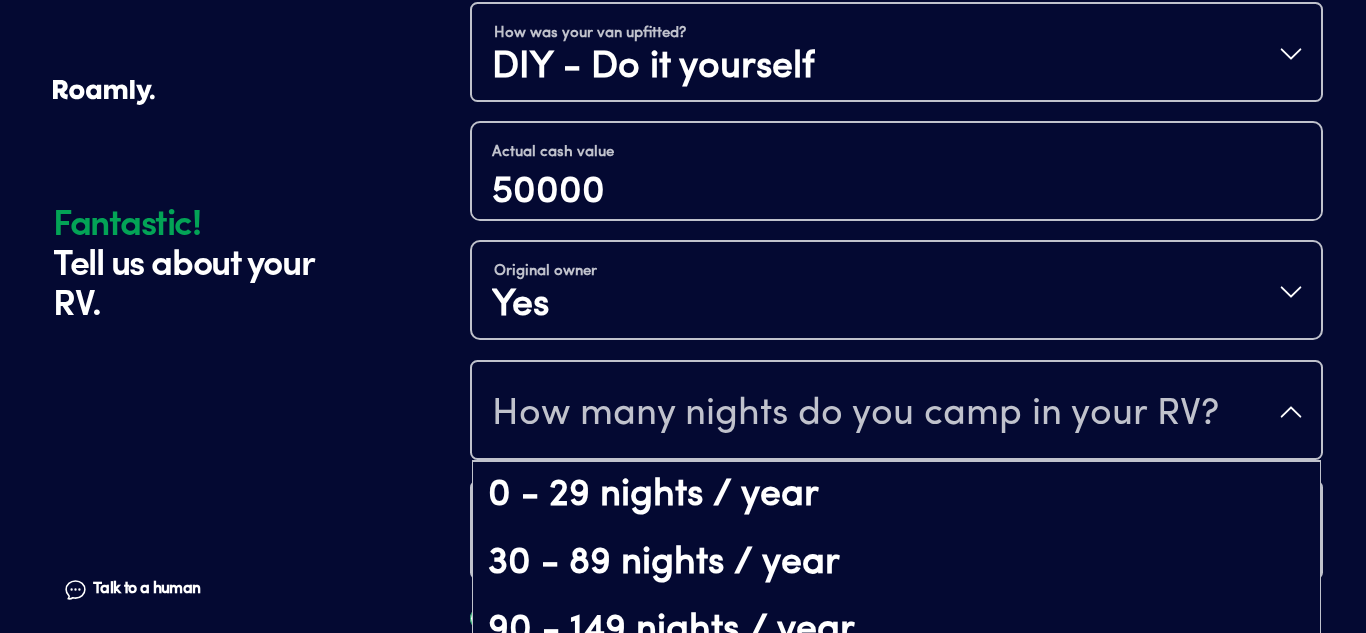 click on "Fantastic! Tell us about your RV. Talk to a human Chat" at bounding box center (256, -76) 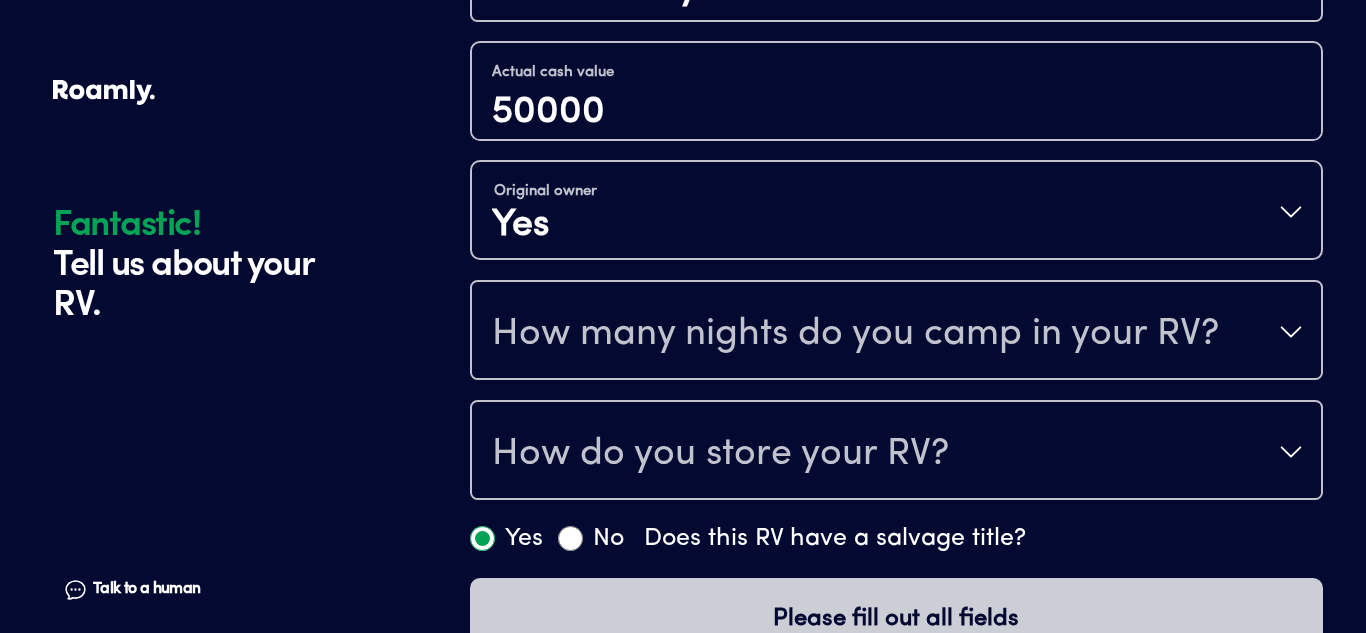 scroll, scrollTop: 1058, scrollLeft: 0, axis: vertical 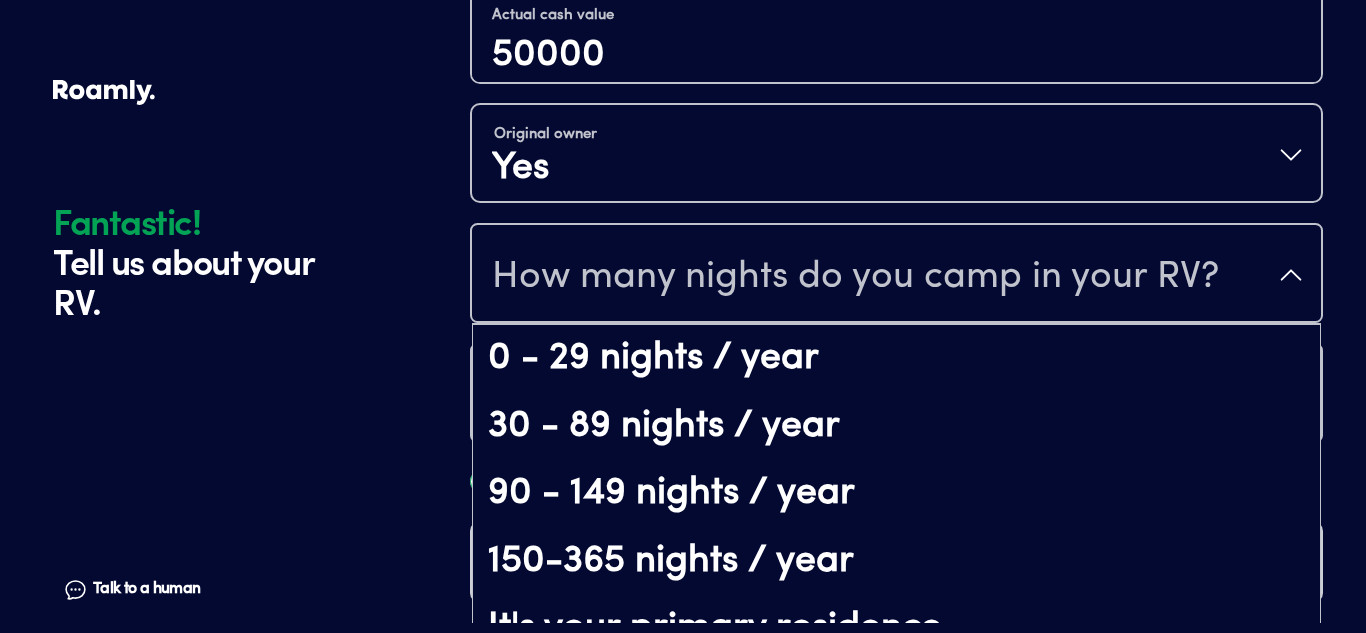click on "How many nights do you camp in your RV?" at bounding box center [855, 277] 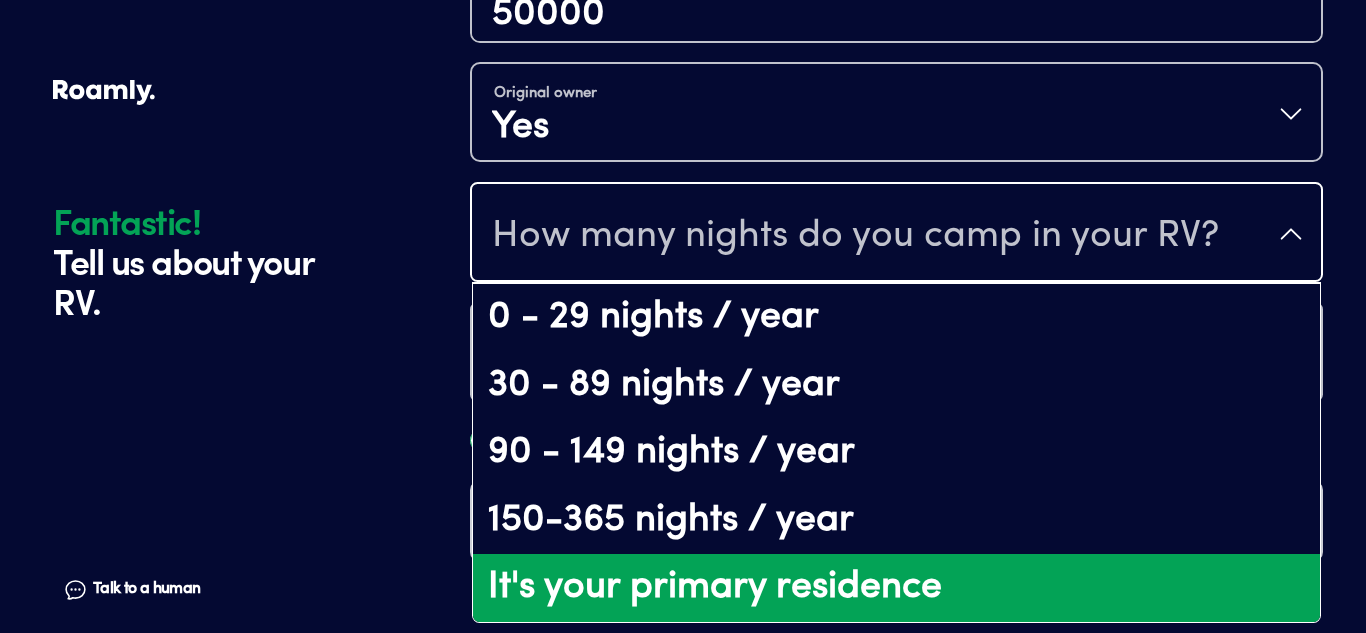 click on "It's your primary residence" at bounding box center [896, 588] 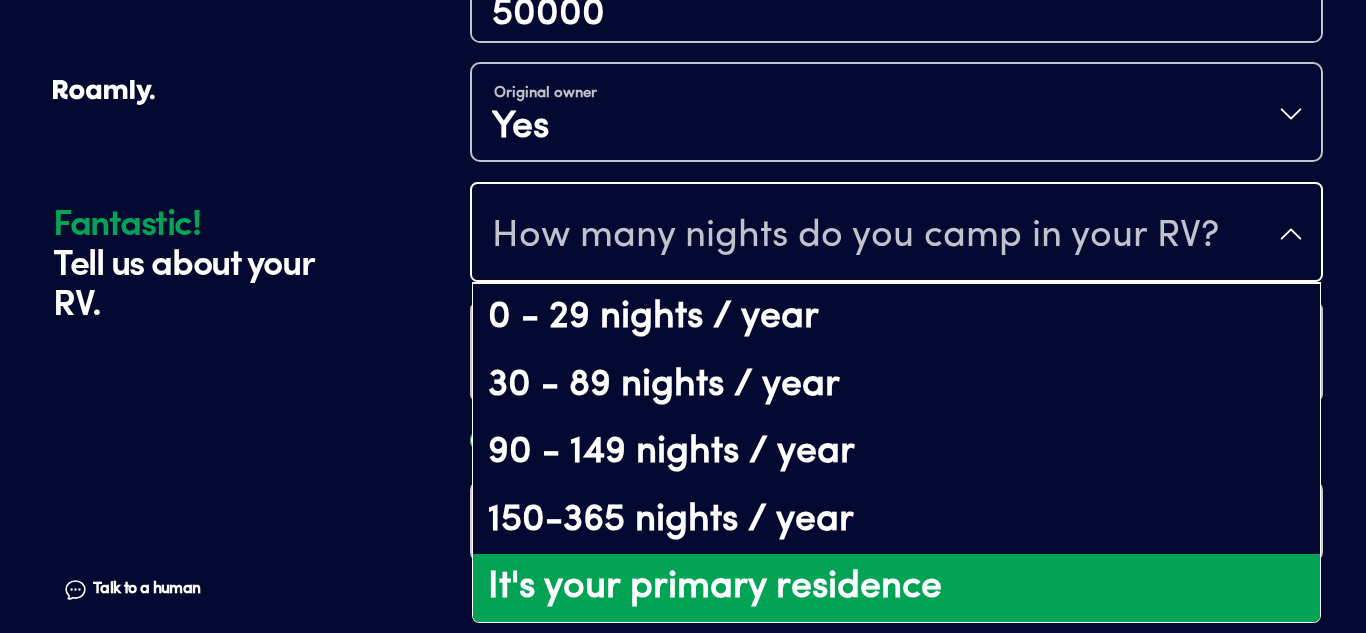 scroll, scrollTop: 0, scrollLeft: 0, axis: both 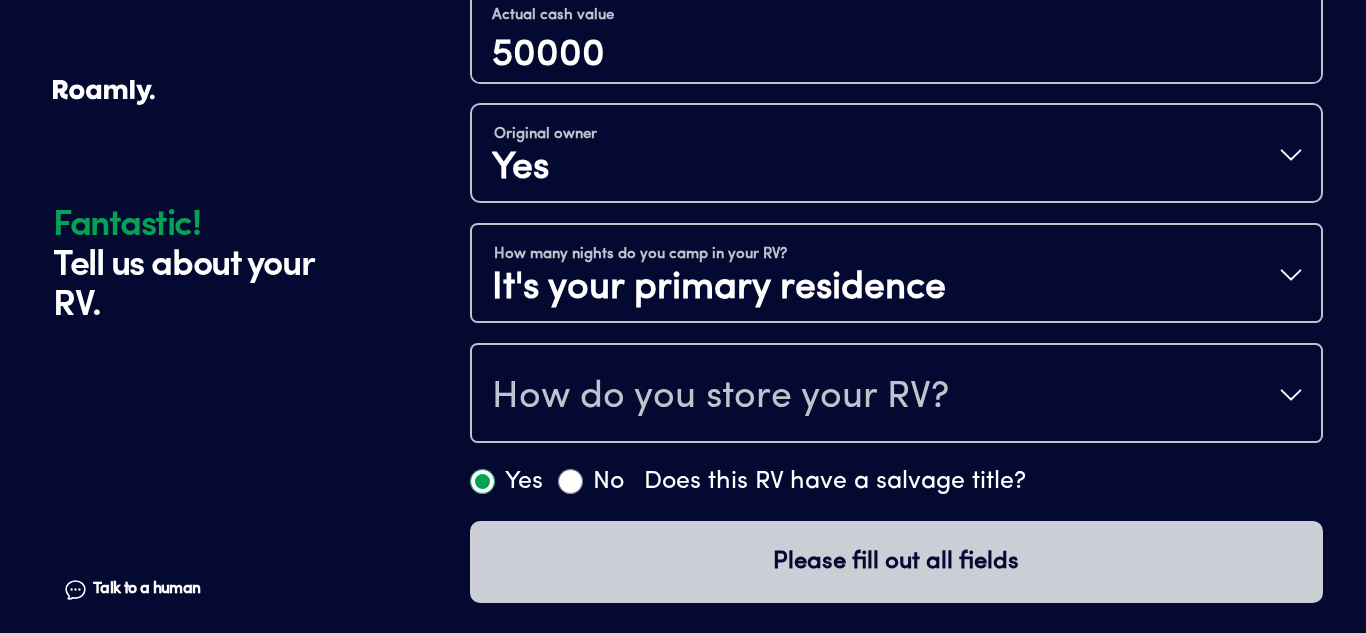 click on "How do you store your RV?" at bounding box center (720, 397) 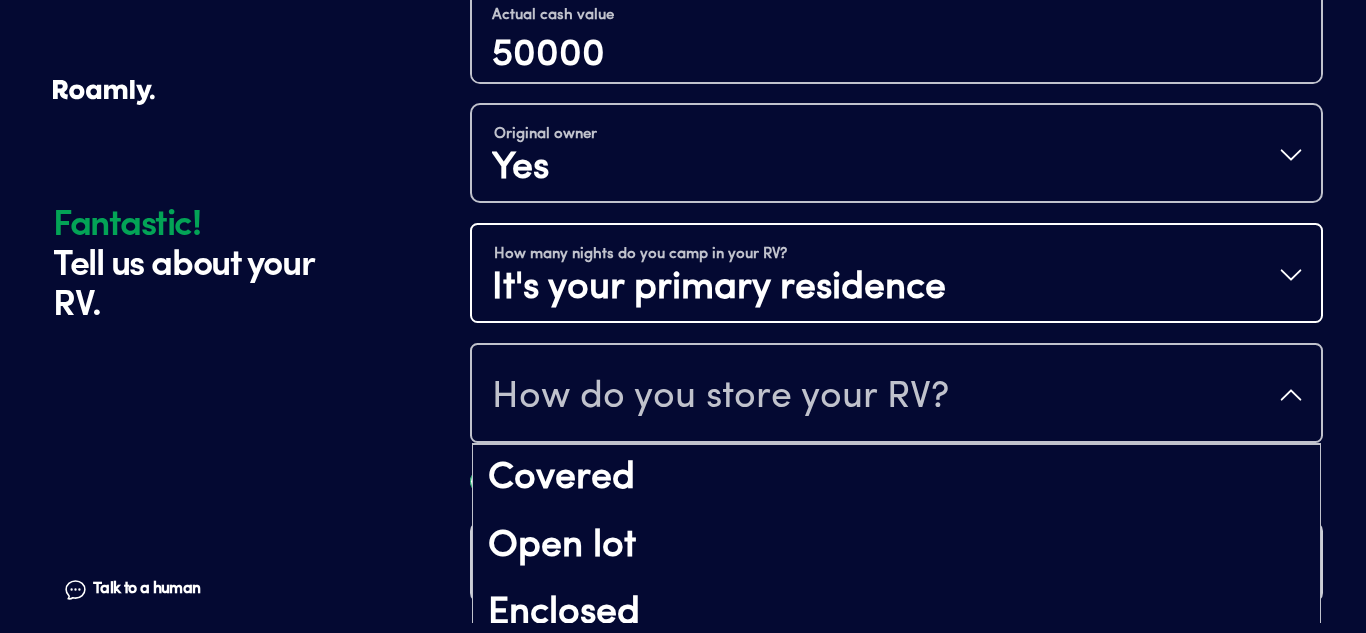 click on "It's your primary residence" at bounding box center [719, 289] 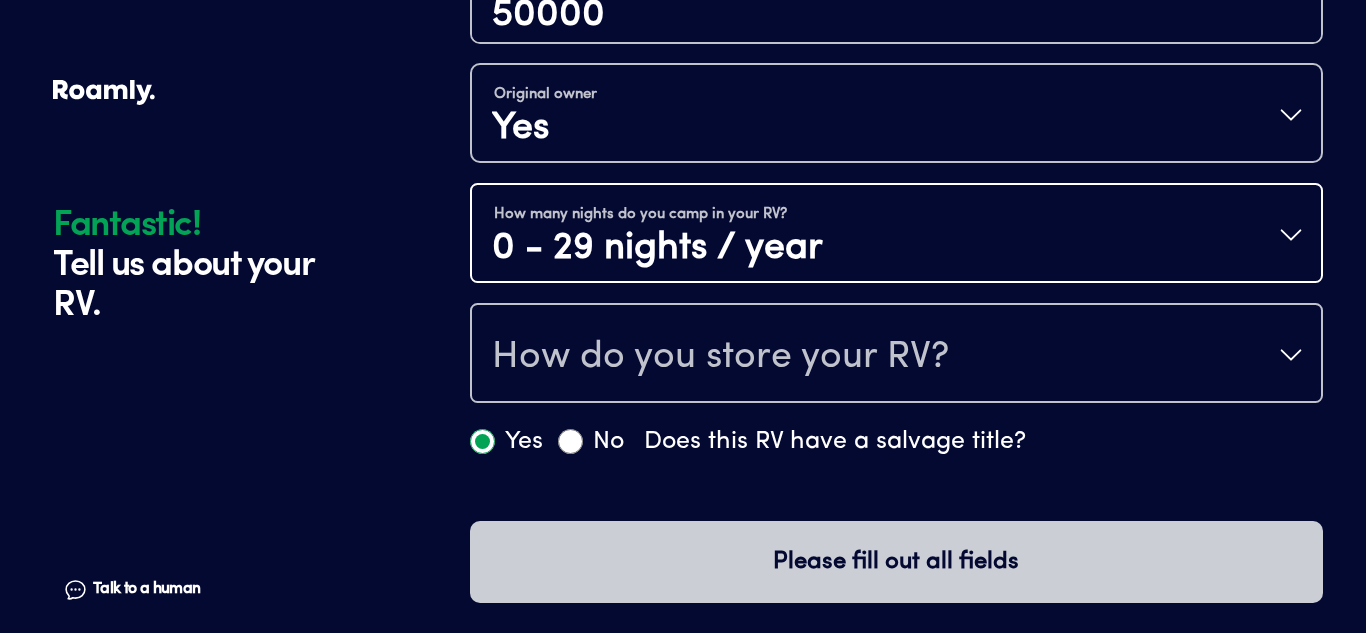 scroll, scrollTop: 0, scrollLeft: 0, axis: both 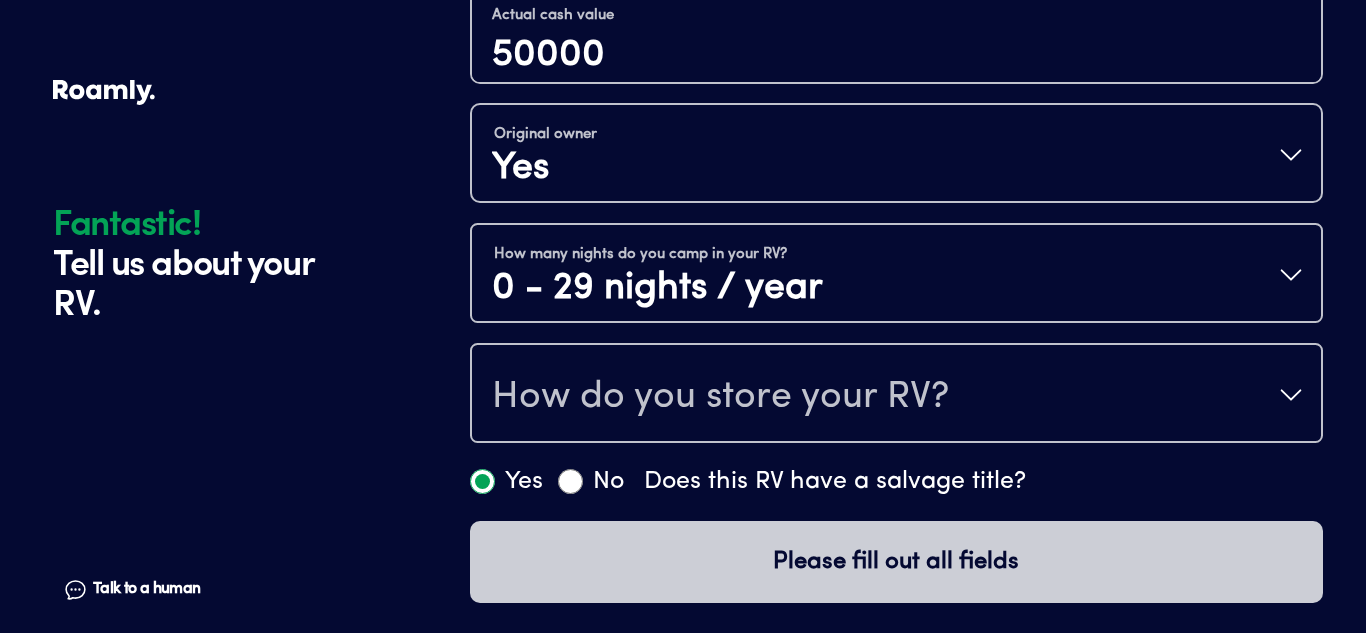 click on "How many nights do you camp in your RV? 0 - 29 nights / year" at bounding box center (896, 275) 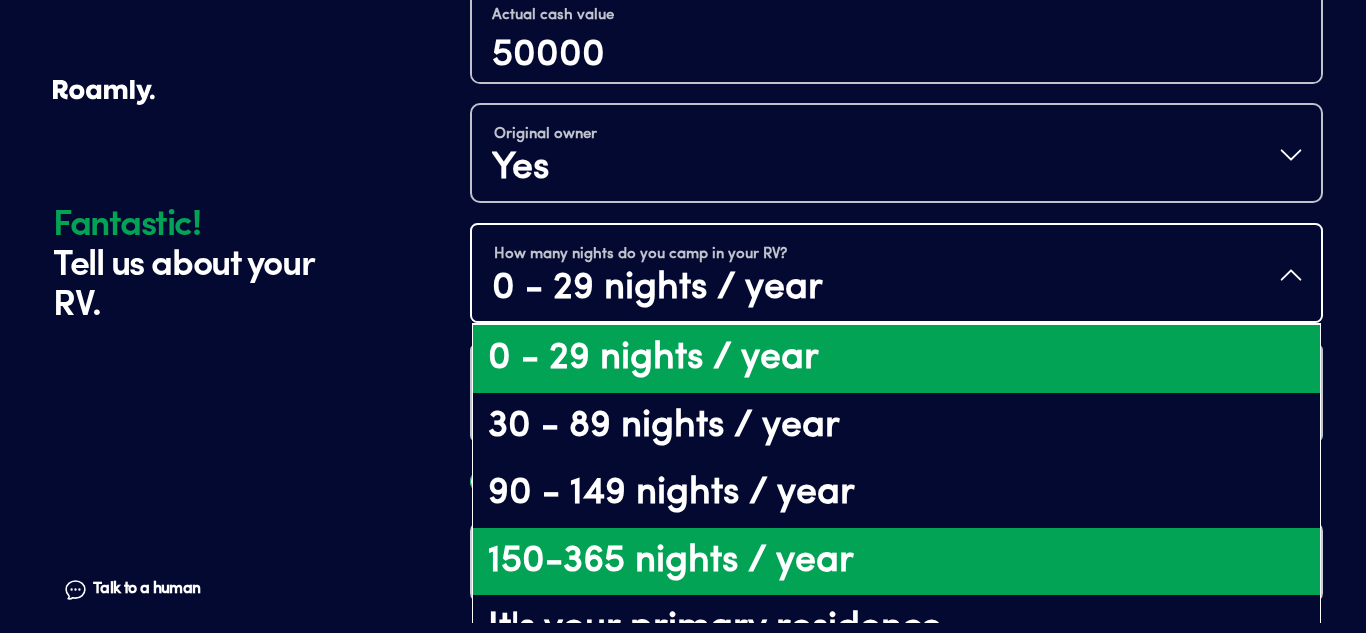 click on "150-365 nights / year" at bounding box center [896, 562] 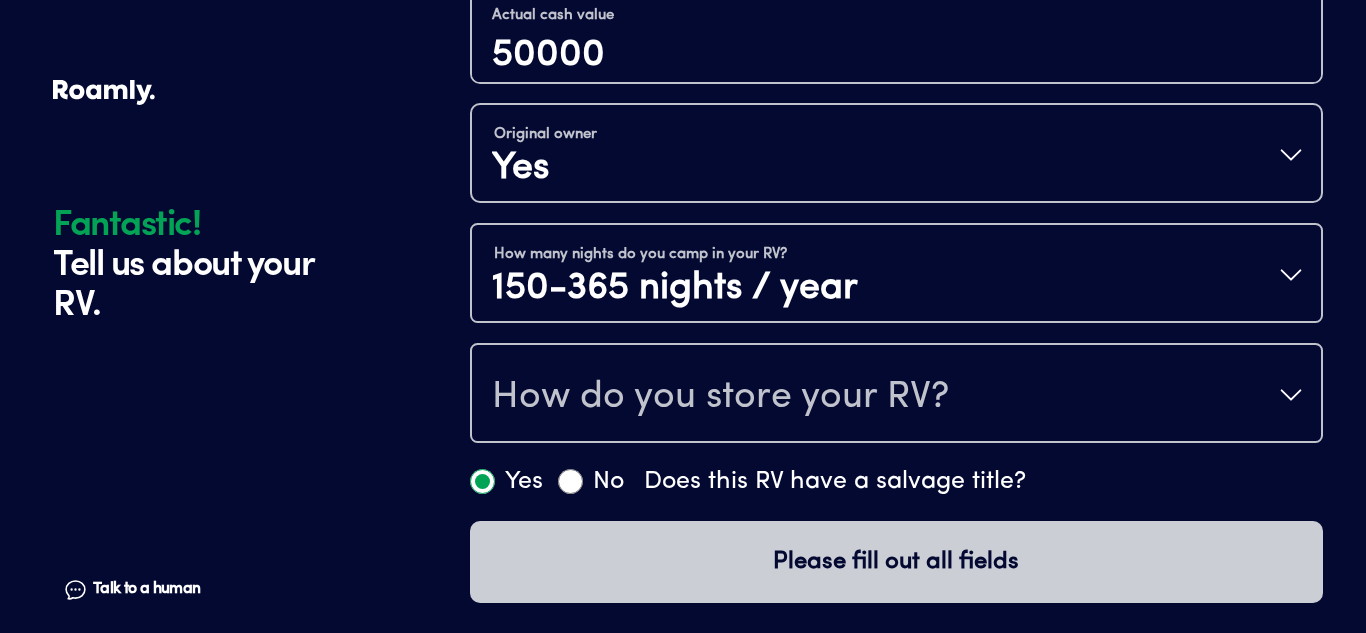 click on "How do you store your RV?" at bounding box center [720, 397] 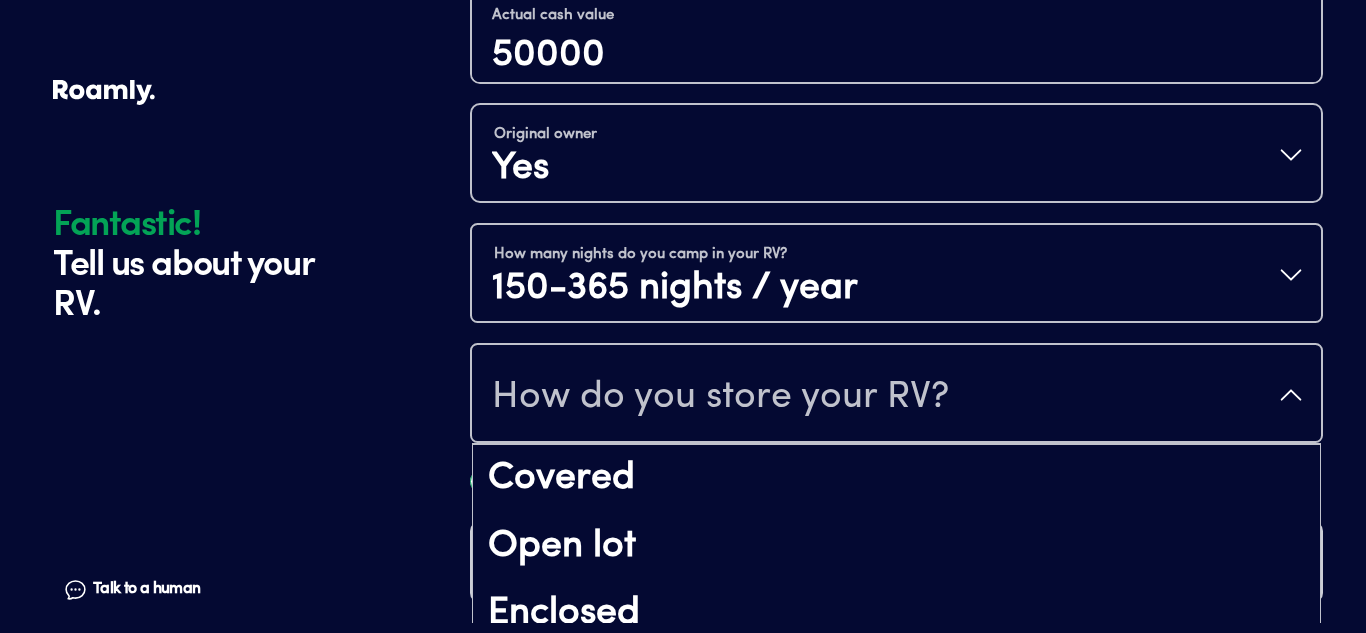 scroll, scrollTop: 26, scrollLeft: 0, axis: vertical 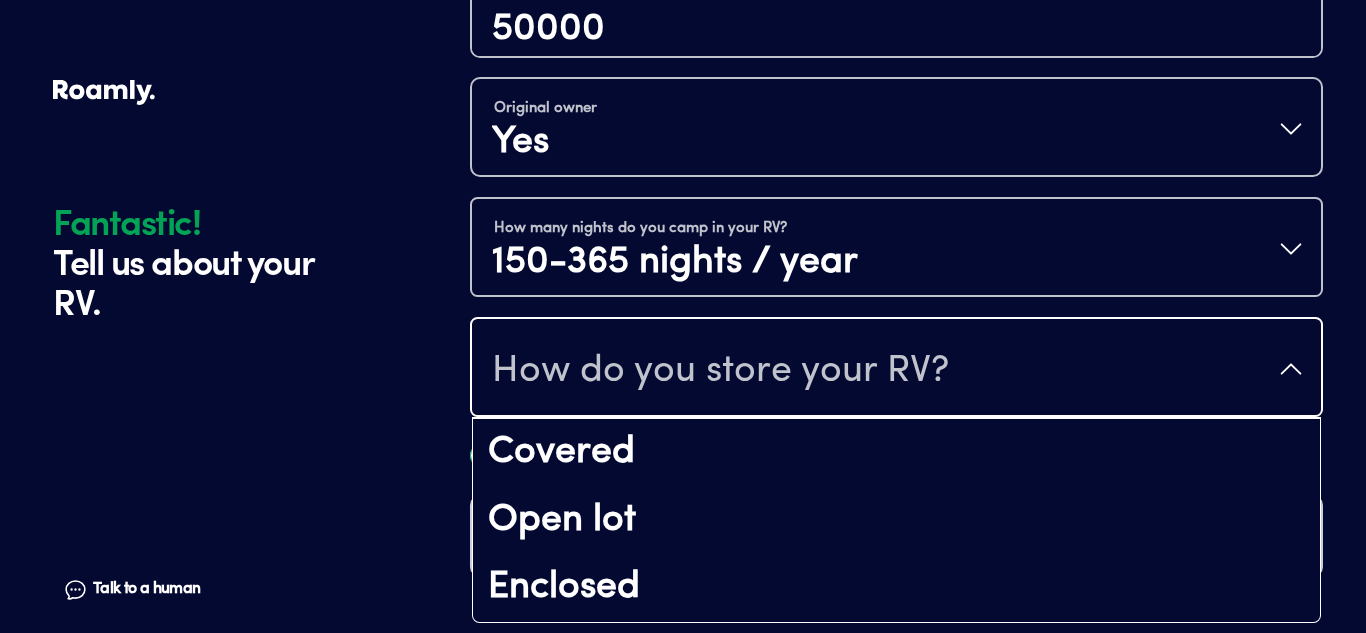 click on "Open lot" at bounding box center (896, 521) 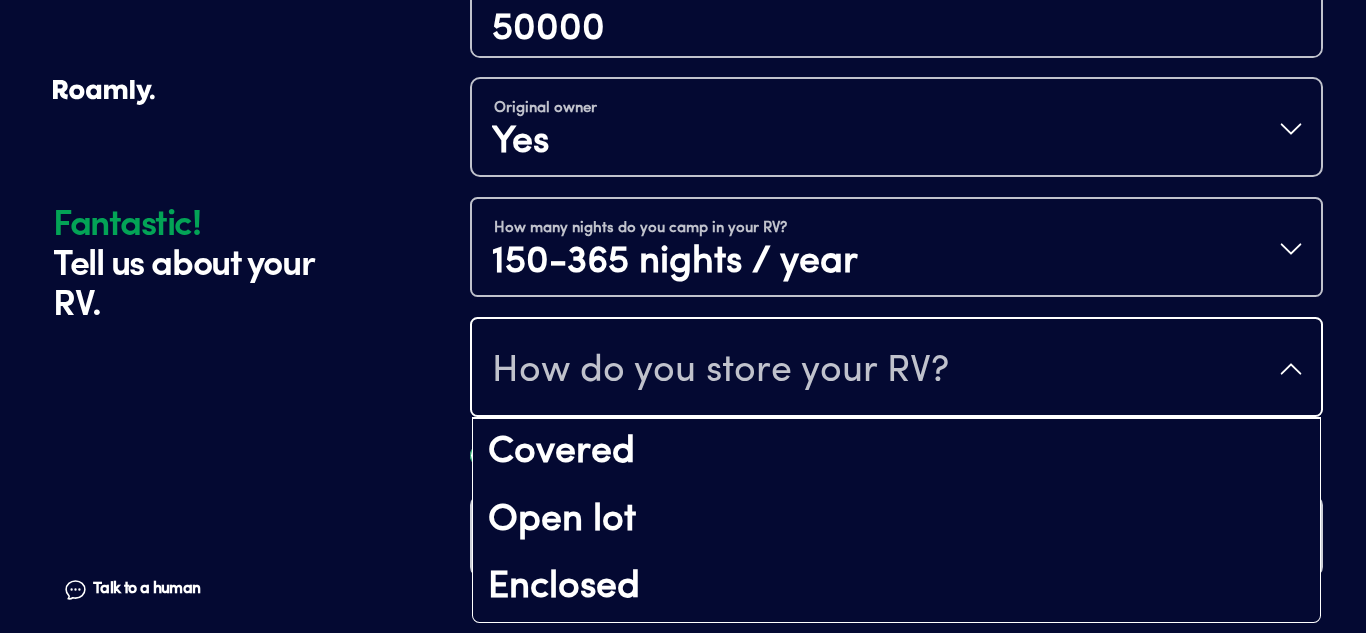 scroll, scrollTop: 0, scrollLeft: 0, axis: both 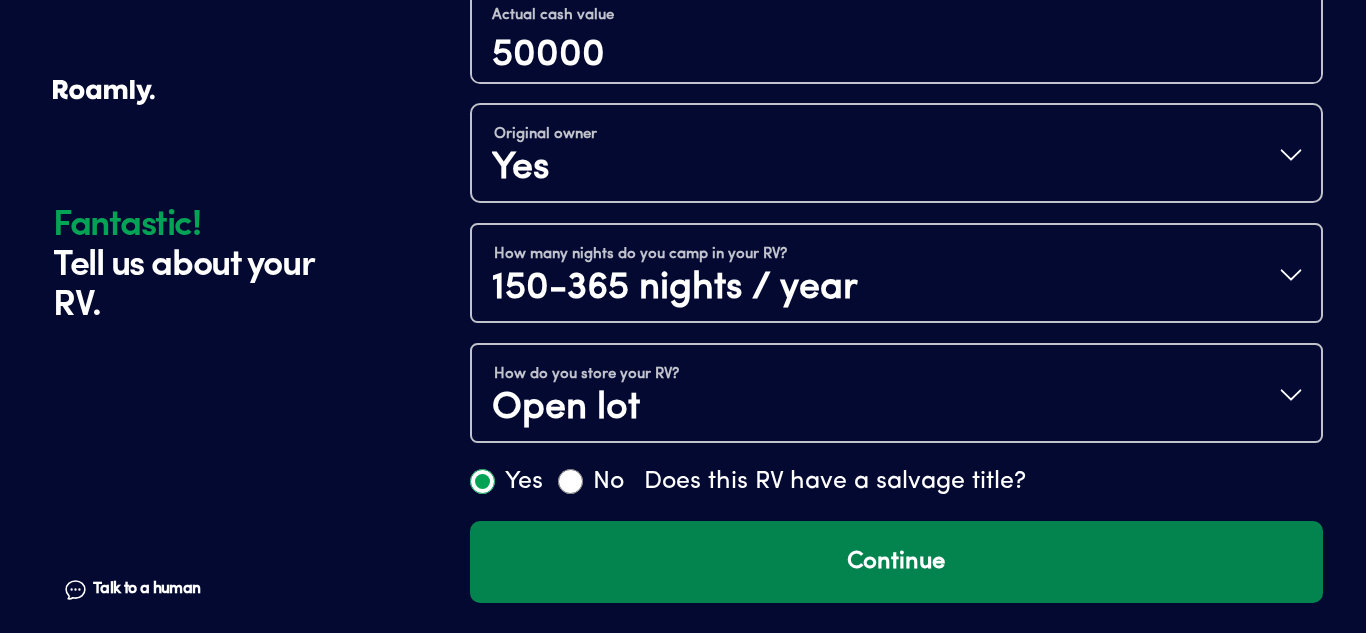 click on "Continue" at bounding box center [896, 562] 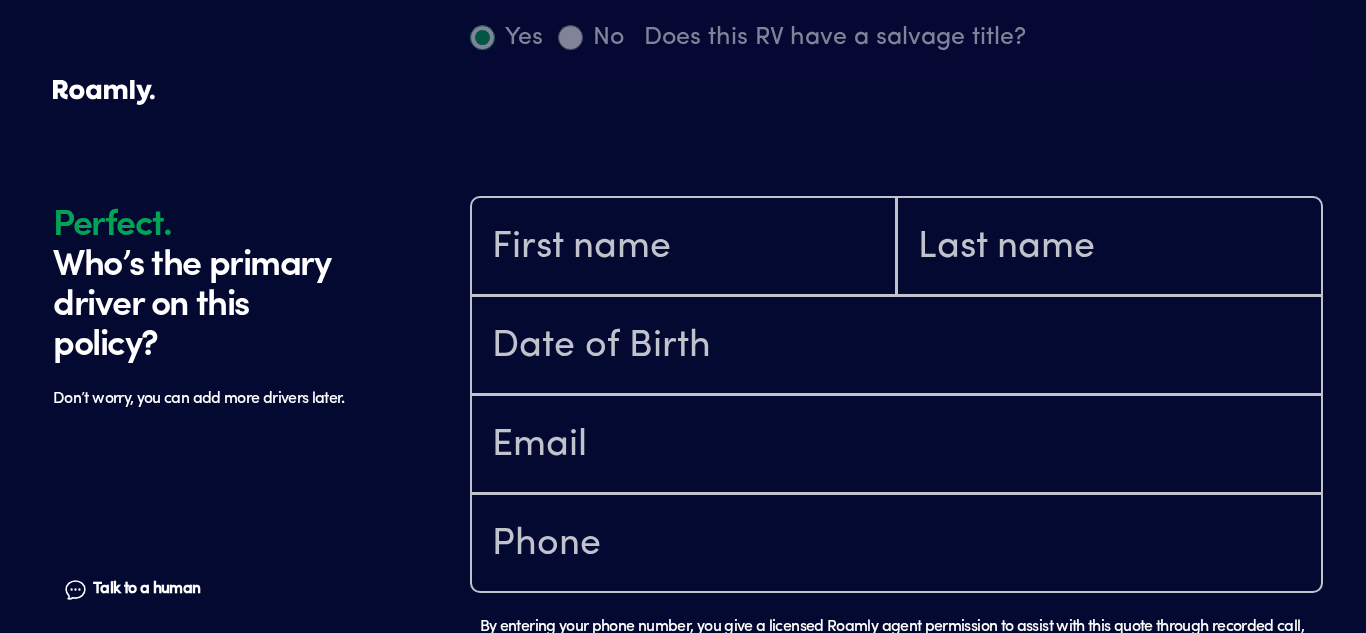 scroll, scrollTop: 1599, scrollLeft: 0, axis: vertical 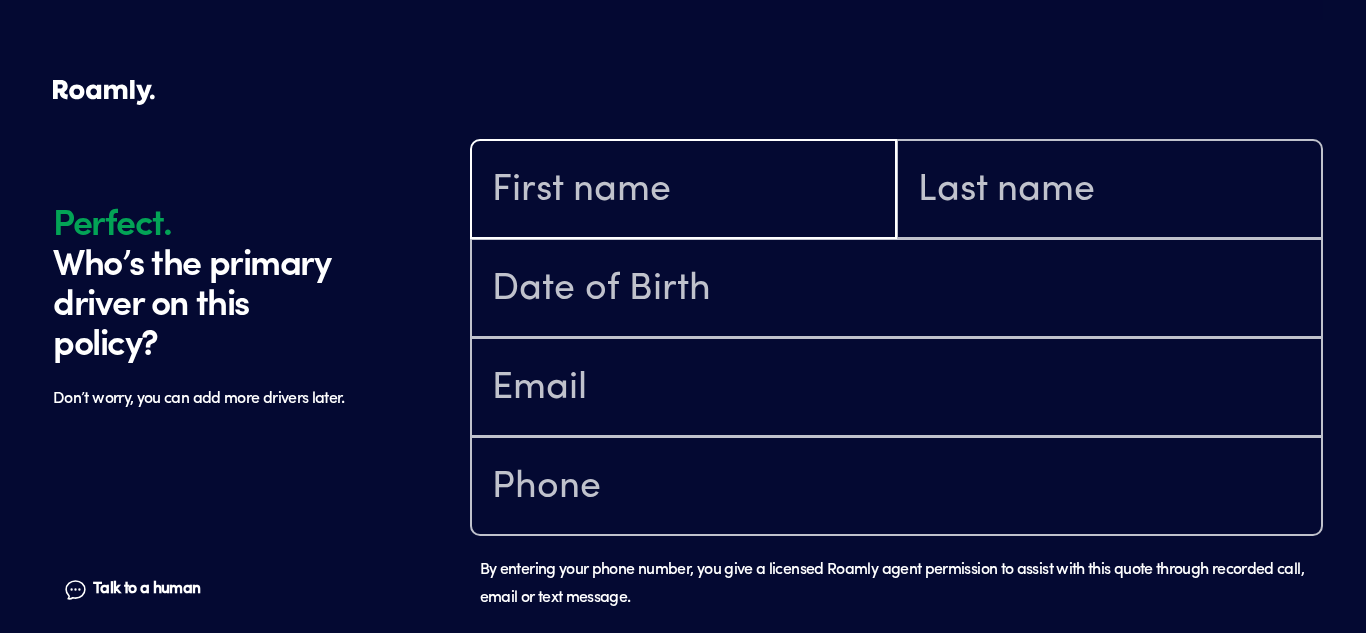 click at bounding box center [683, 191] 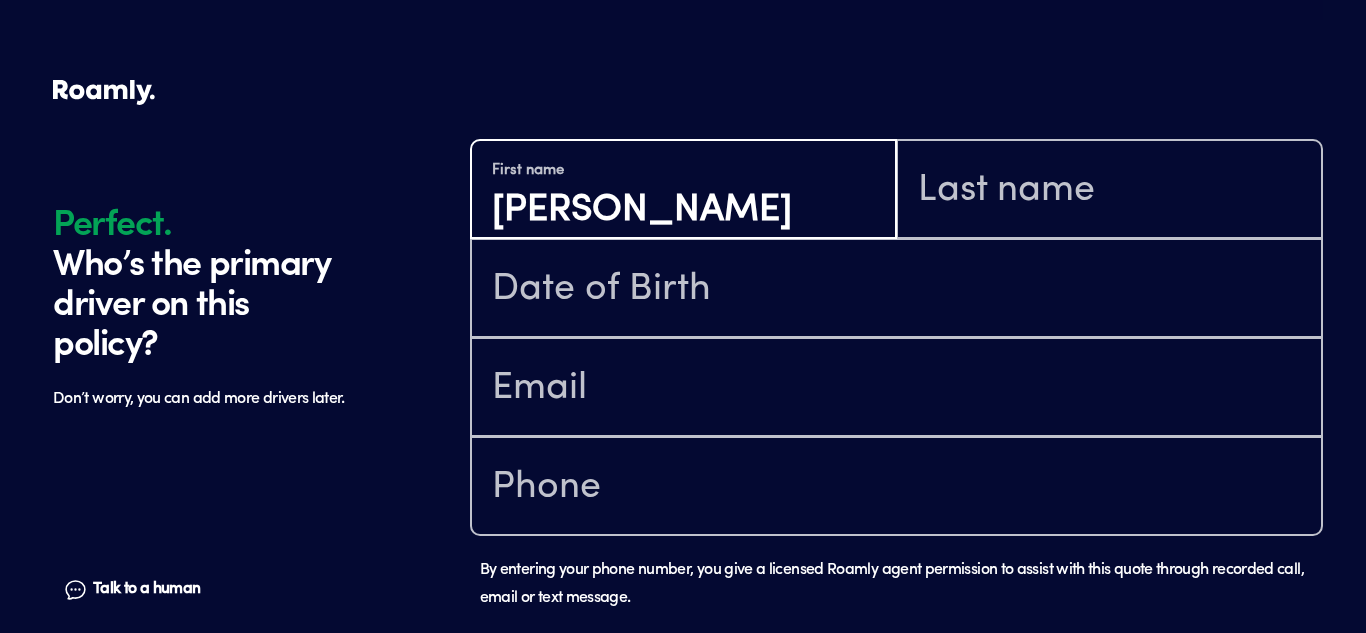 type on "[PERSON_NAME]" 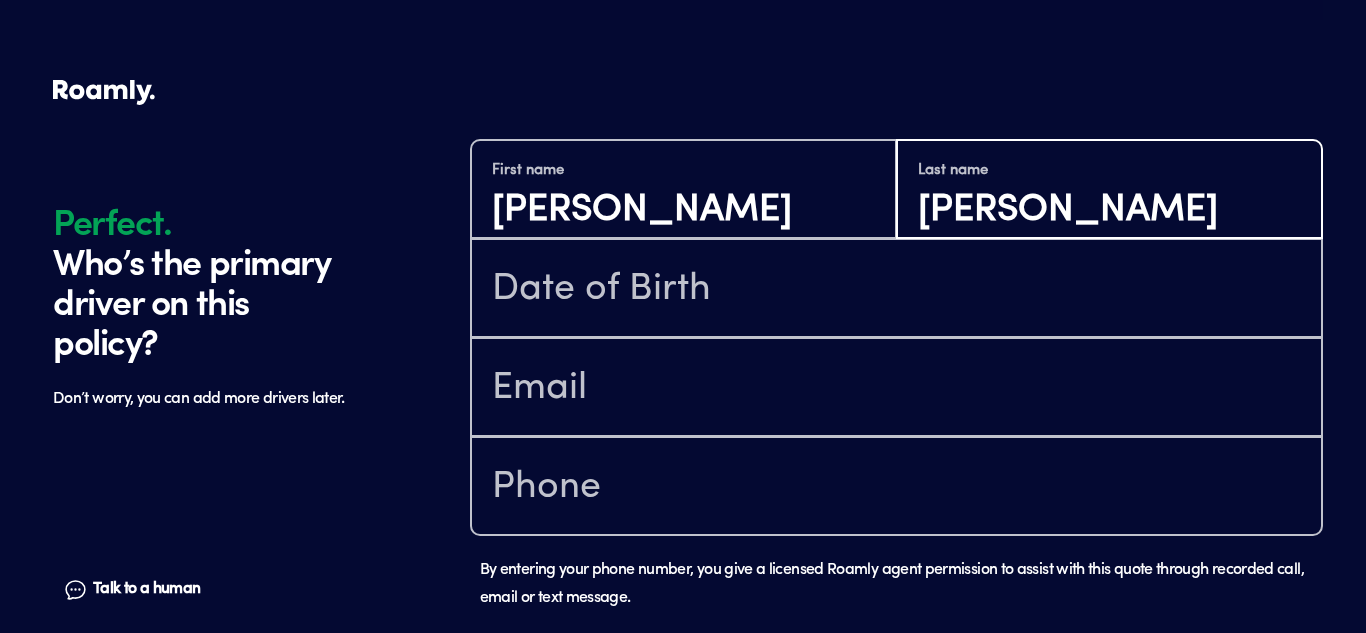 type on "[PERSON_NAME]" 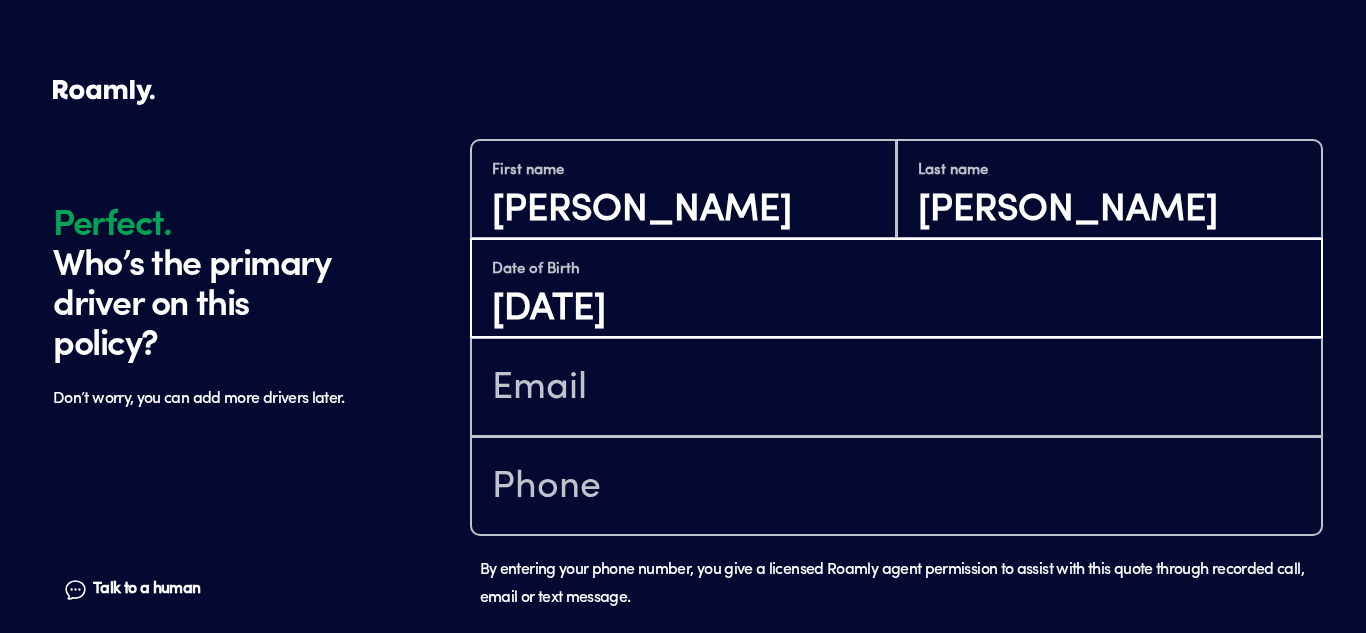 type on "[DATE]" 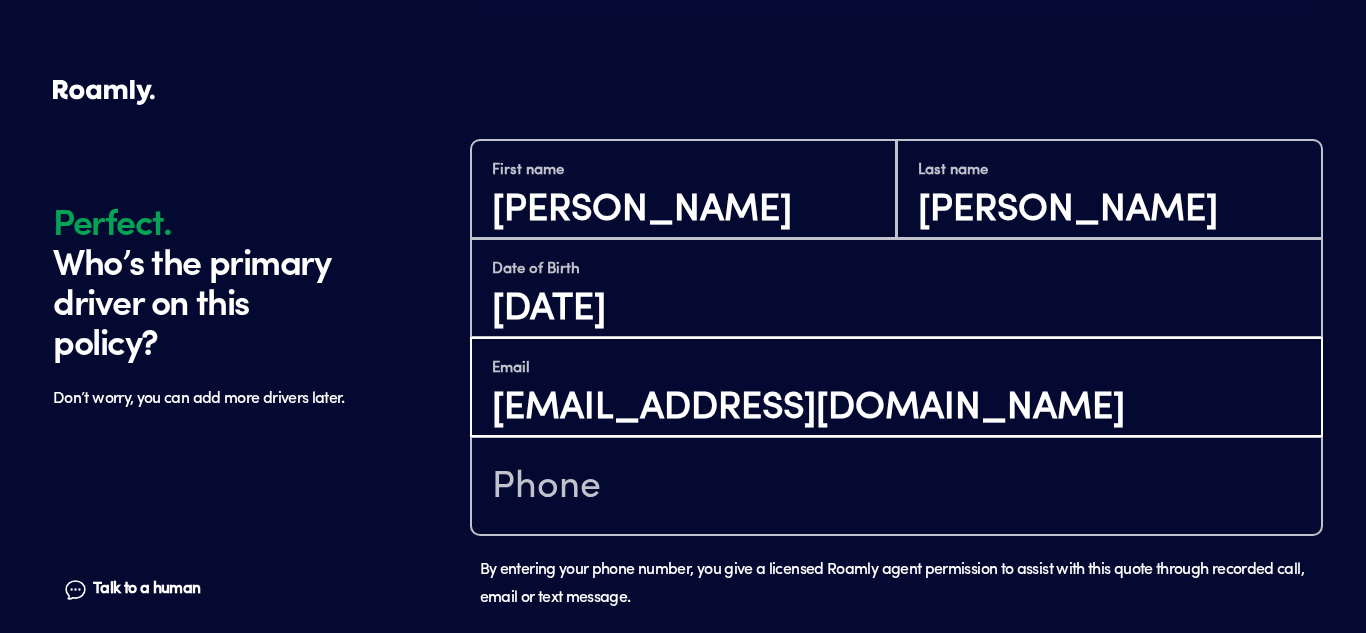 type on "[EMAIL_ADDRESS][DOMAIN_NAME]" 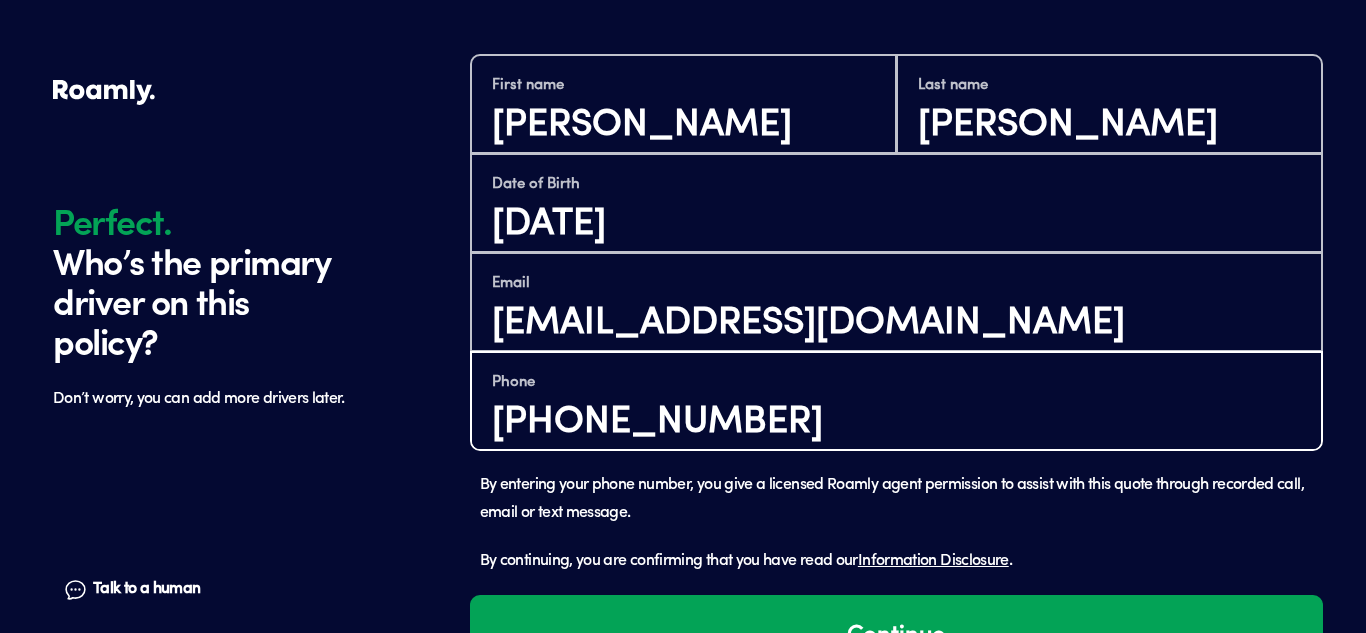 scroll, scrollTop: 1758, scrollLeft: 0, axis: vertical 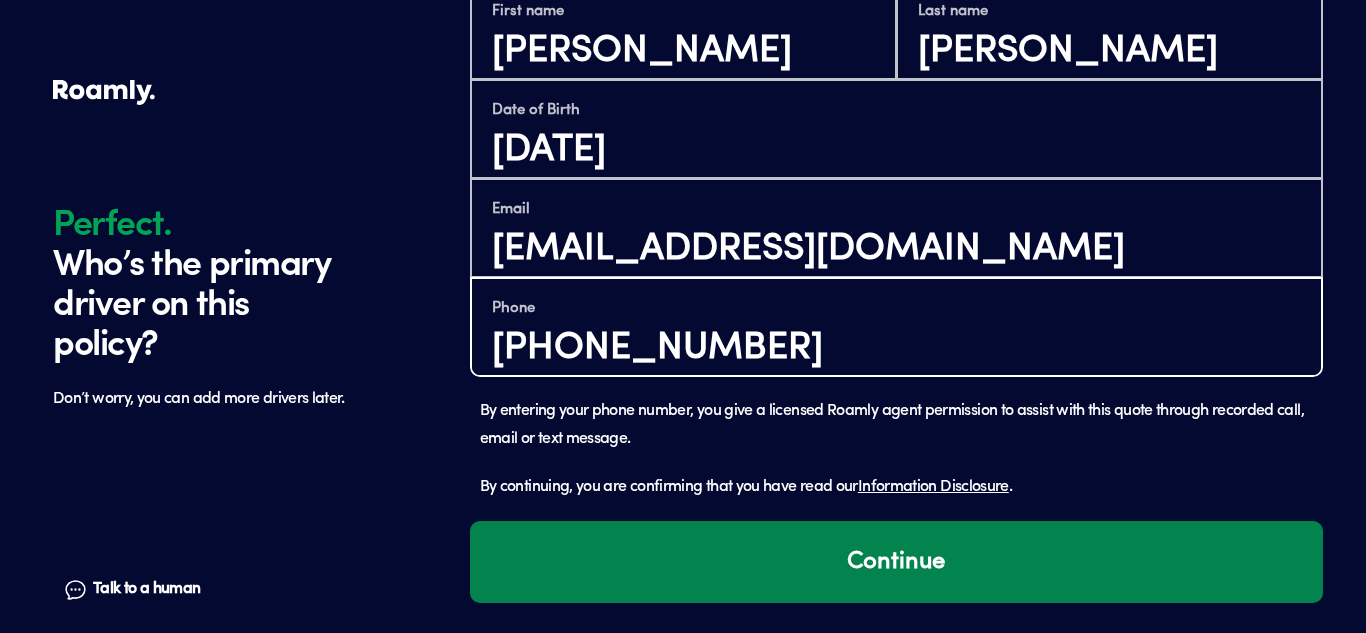 type on "[PHONE_NUMBER]" 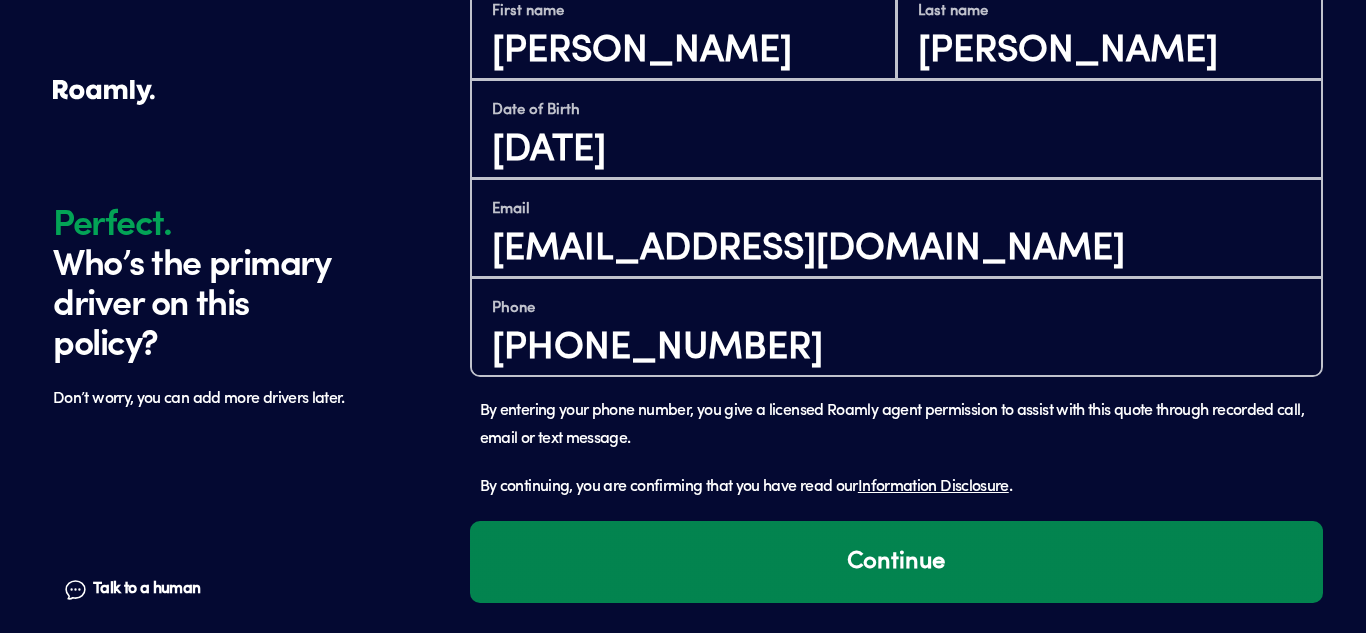 click on "Continue" at bounding box center [896, 562] 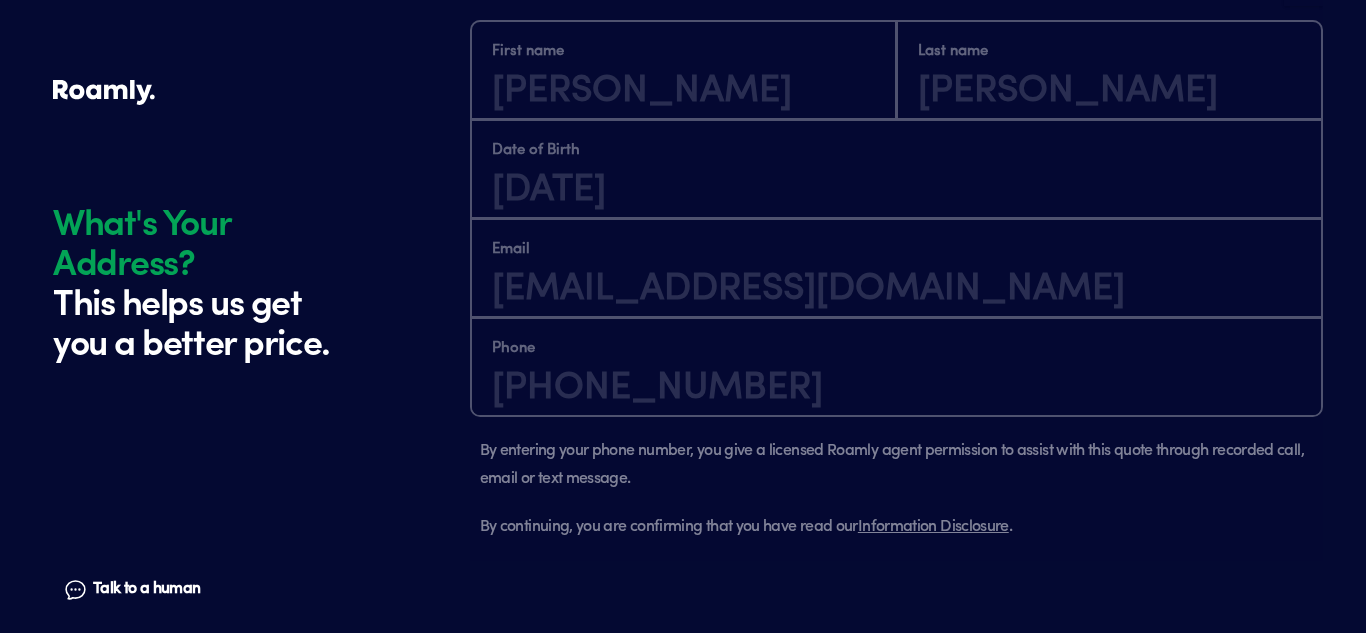 scroll, scrollTop: 2299, scrollLeft: 0, axis: vertical 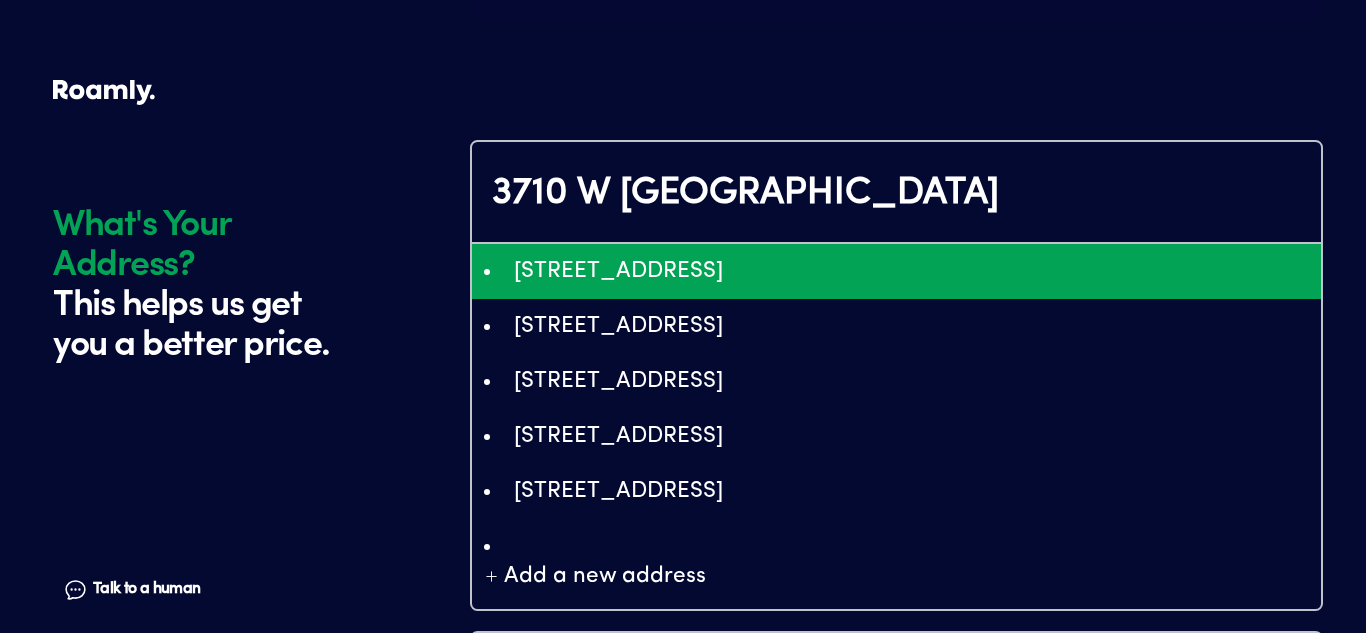 type on "ChIJA7q3atgGK4cRC3yUeVDMo7g" 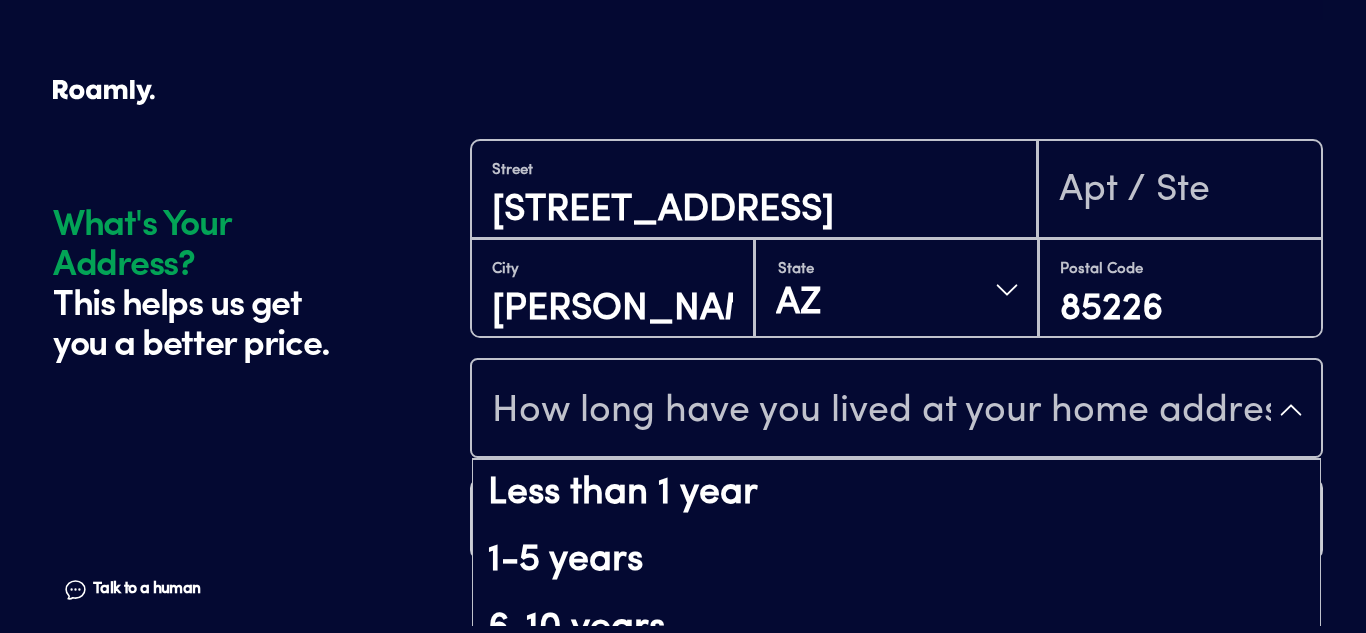 click on "How long have you lived at your home address?" at bounding box center (881, 412) 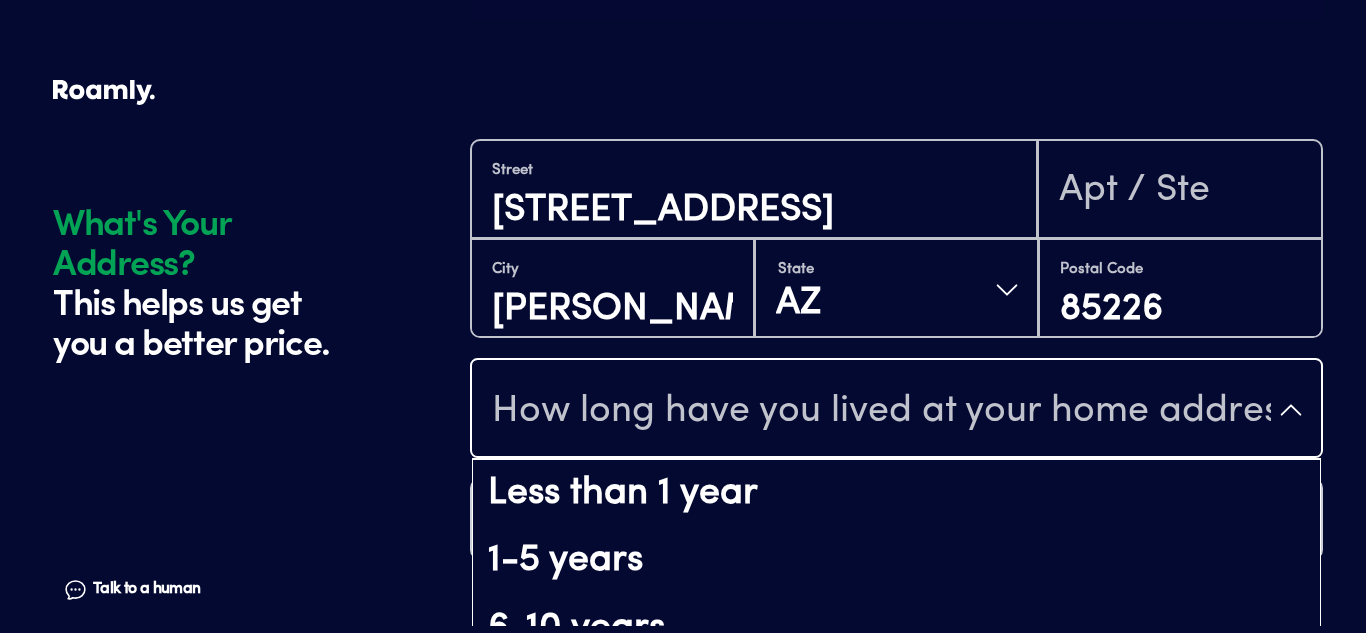 click on "1-5 years" at bounding box center (896, 561) 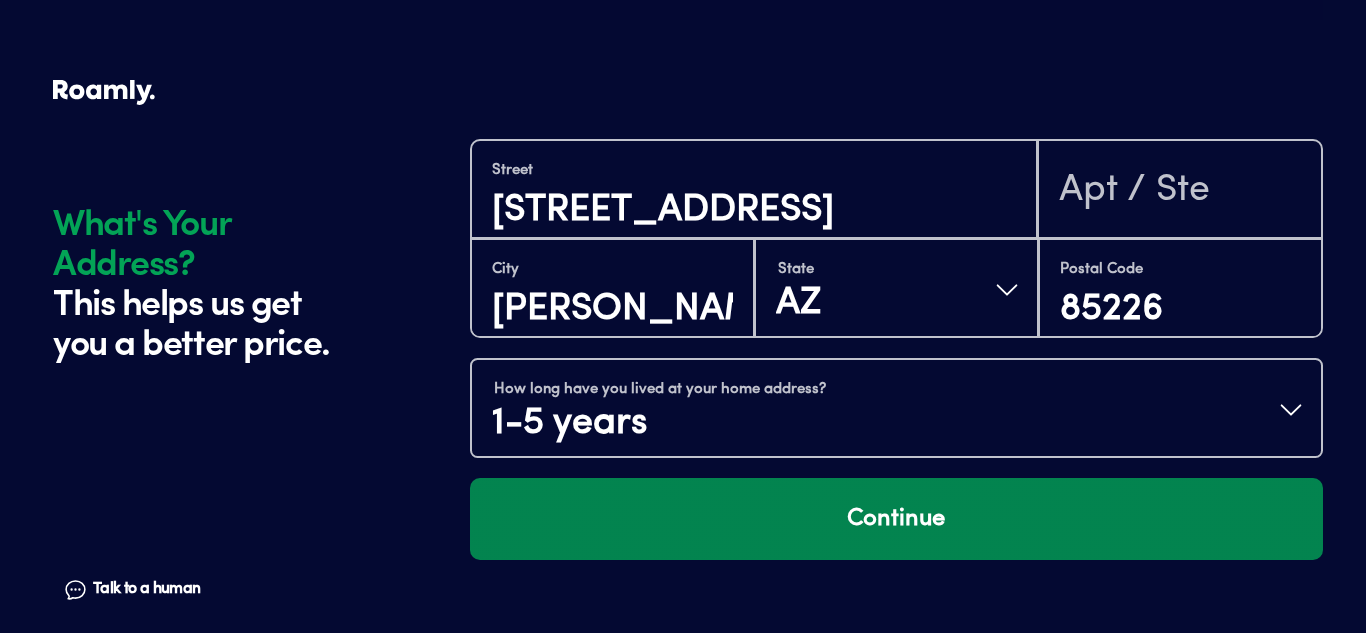click on "Continue" at bounding box center [896, 519] 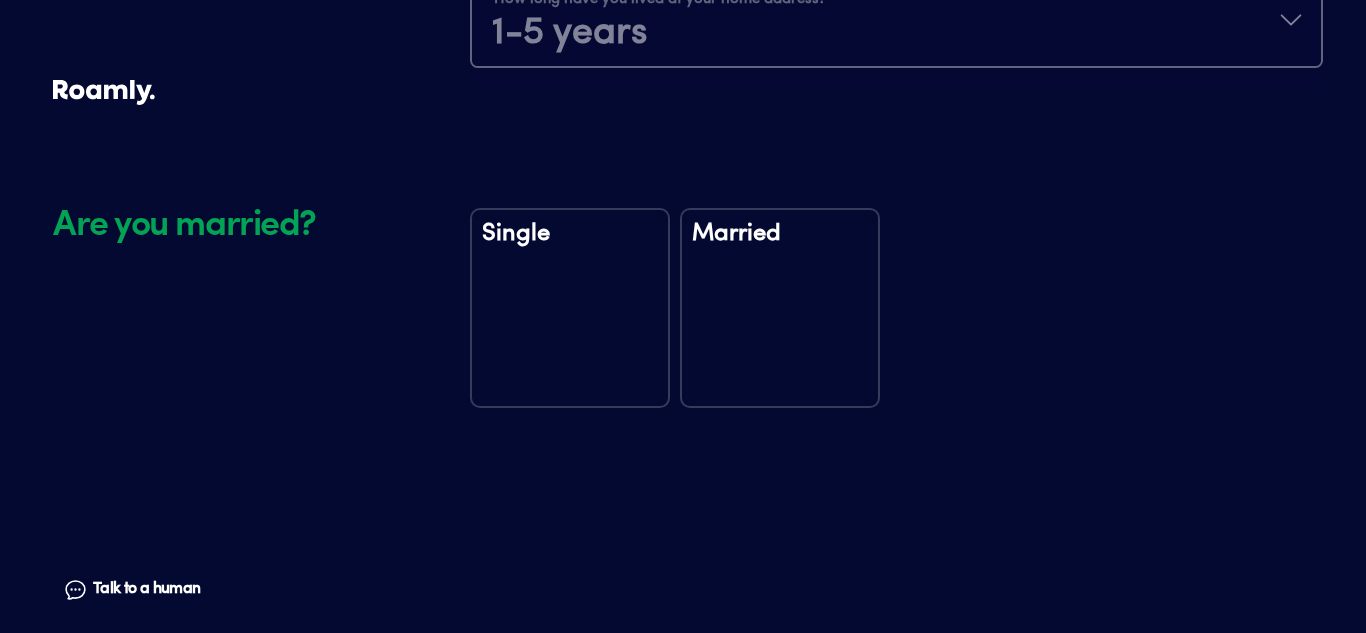 scroll, scrollTop: 2770, scrollLeft: 0, axis: vertical 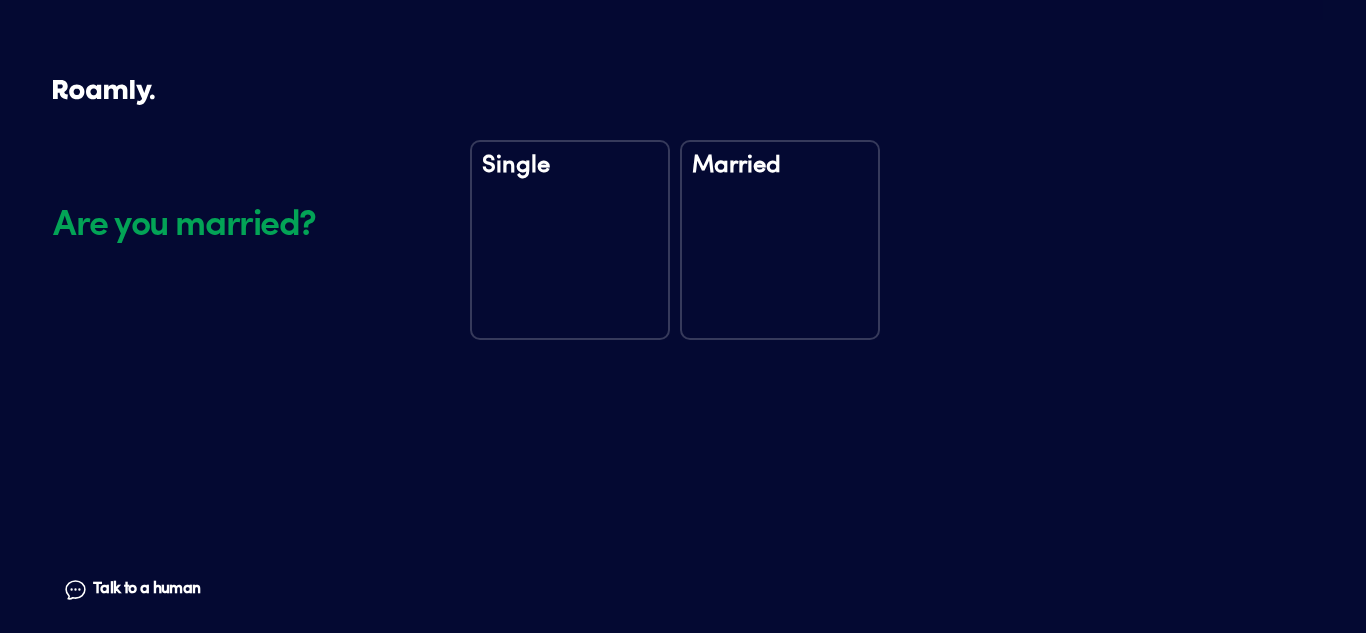 click on "Single" at bounding box center [570, 240] 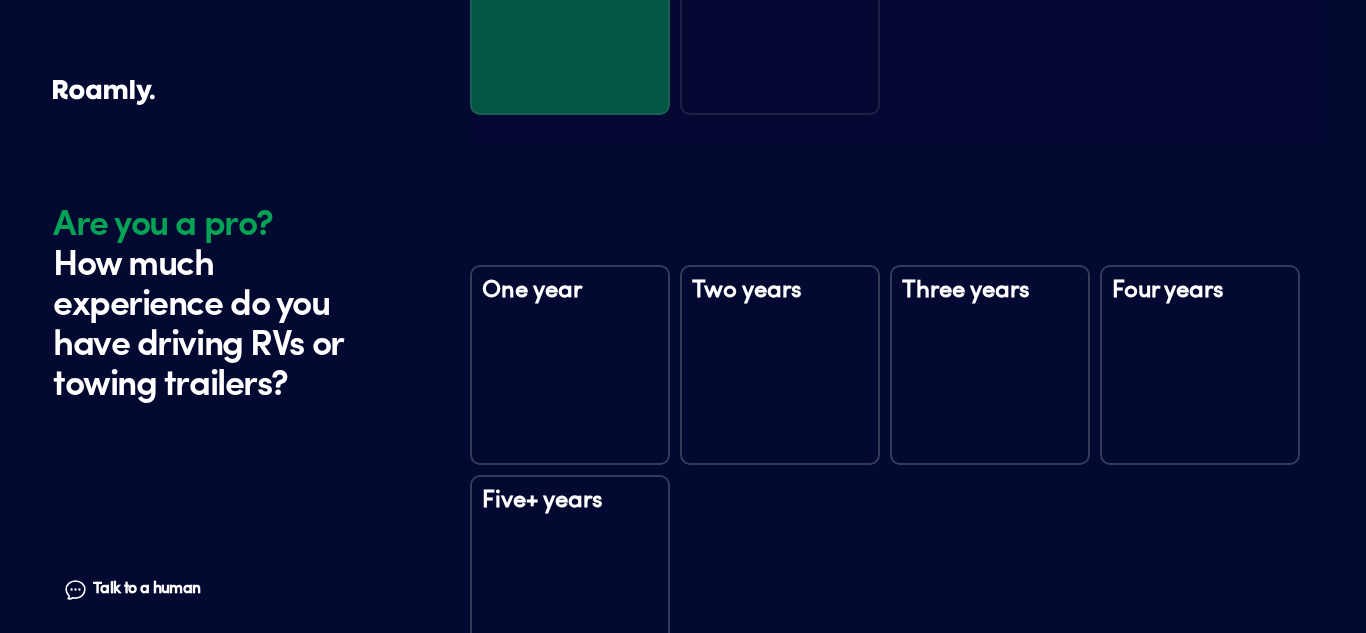 scroll, scrollTop: 3160, scrollLeft: 0, axis: vertical 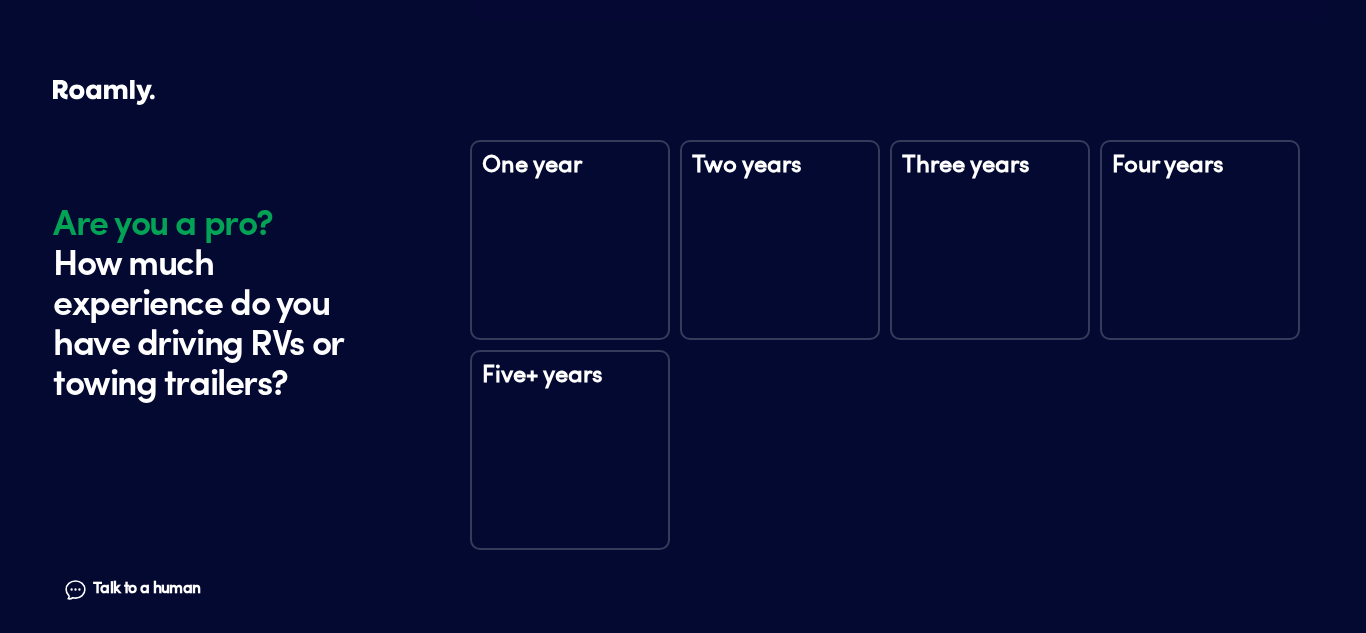 click on "Two years" at bounding box center (780, 240) 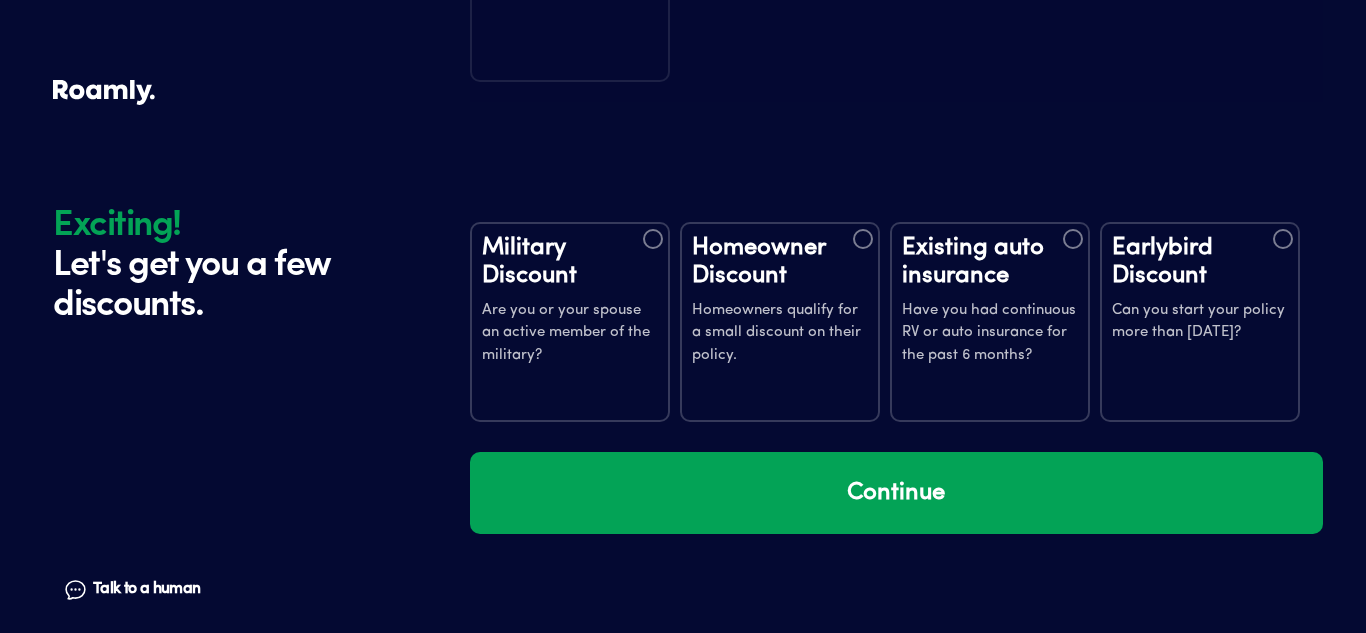 scroll, scrollTop: 3750, scrollLeft: 0, axis: vertical 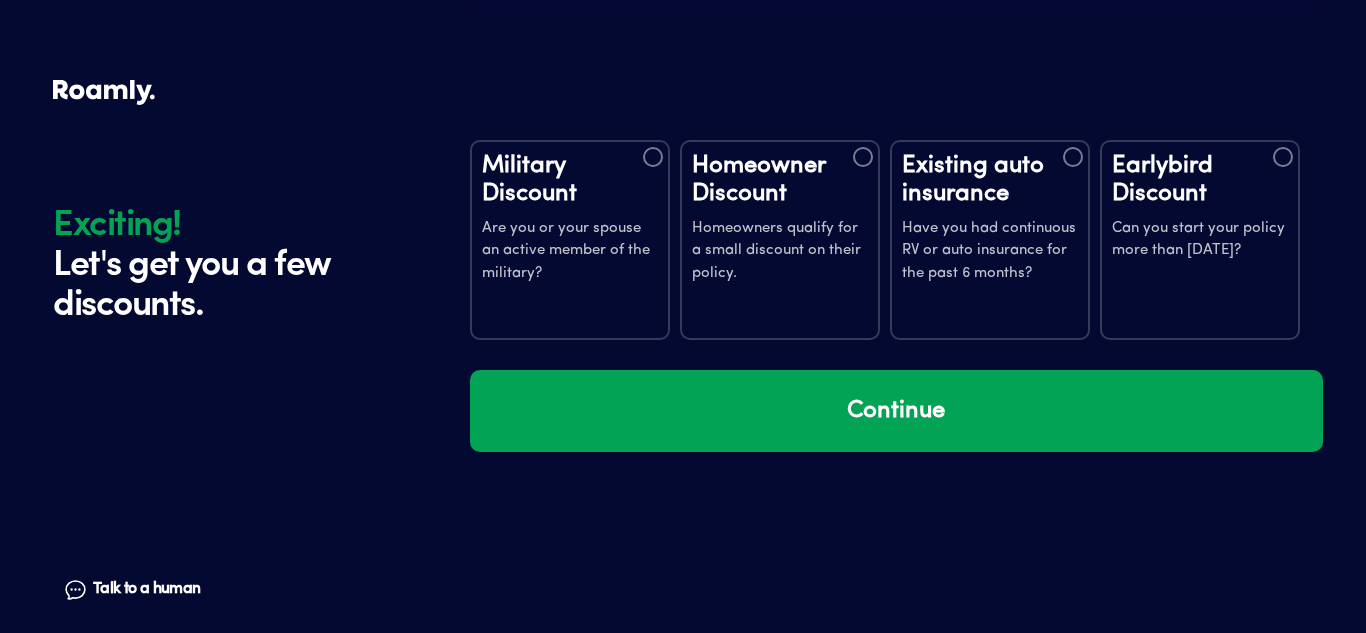 click on "Existing auto insurance Have you had continuous RV or auto insurance for the past 6 months?" at bounding box center [990, 240] 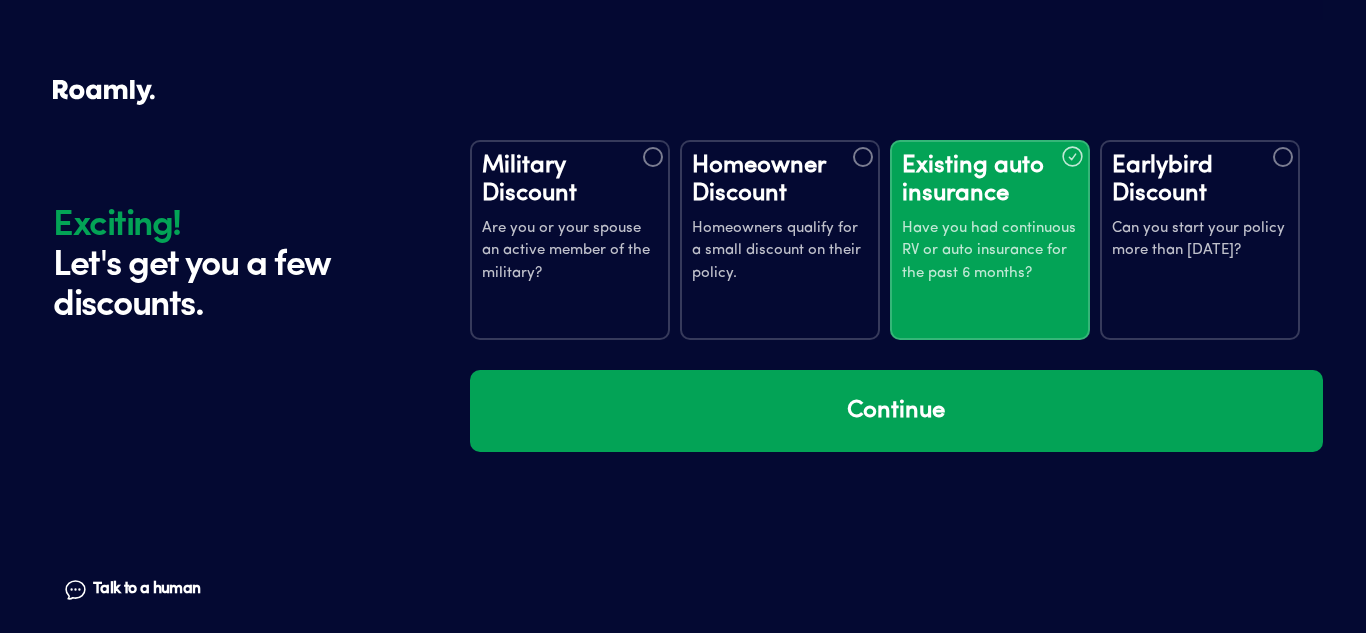 click on "Can you start your policy more than [DATE]?" at bounding box center [1200, 240] 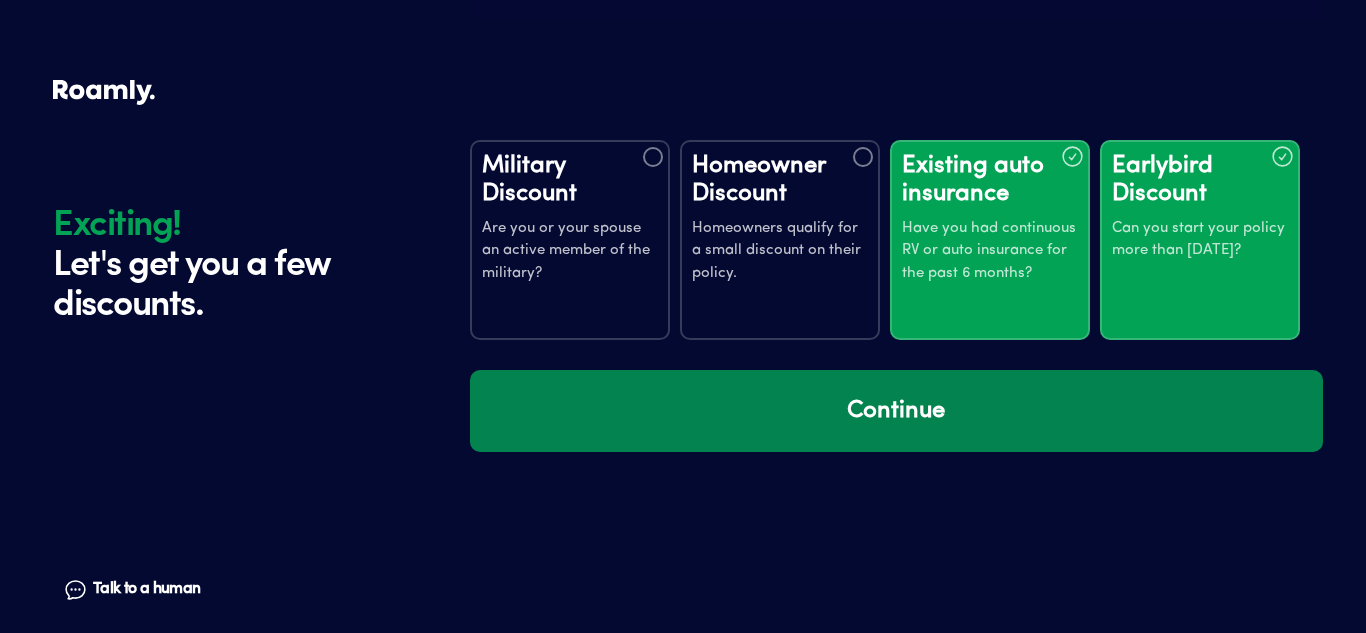 click on "Continue" at bounding box center (896, 411) 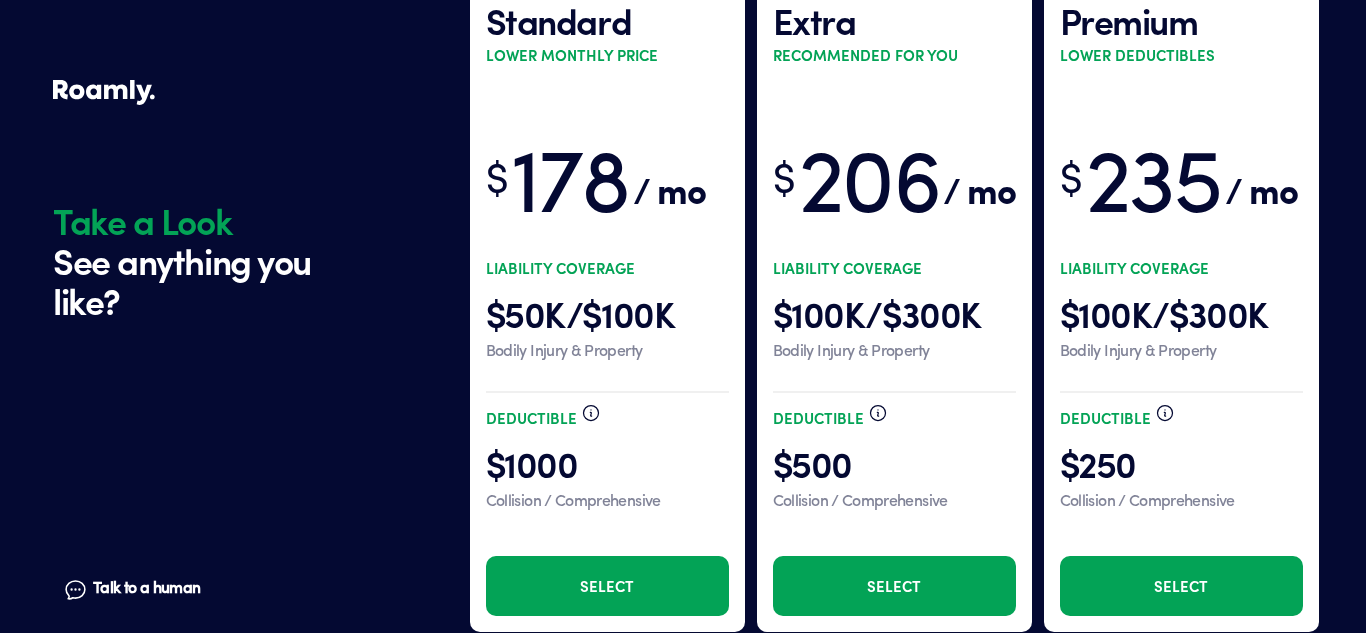 scroll, scrollTop: 4311, scrollLeft: 0, axis: vertical 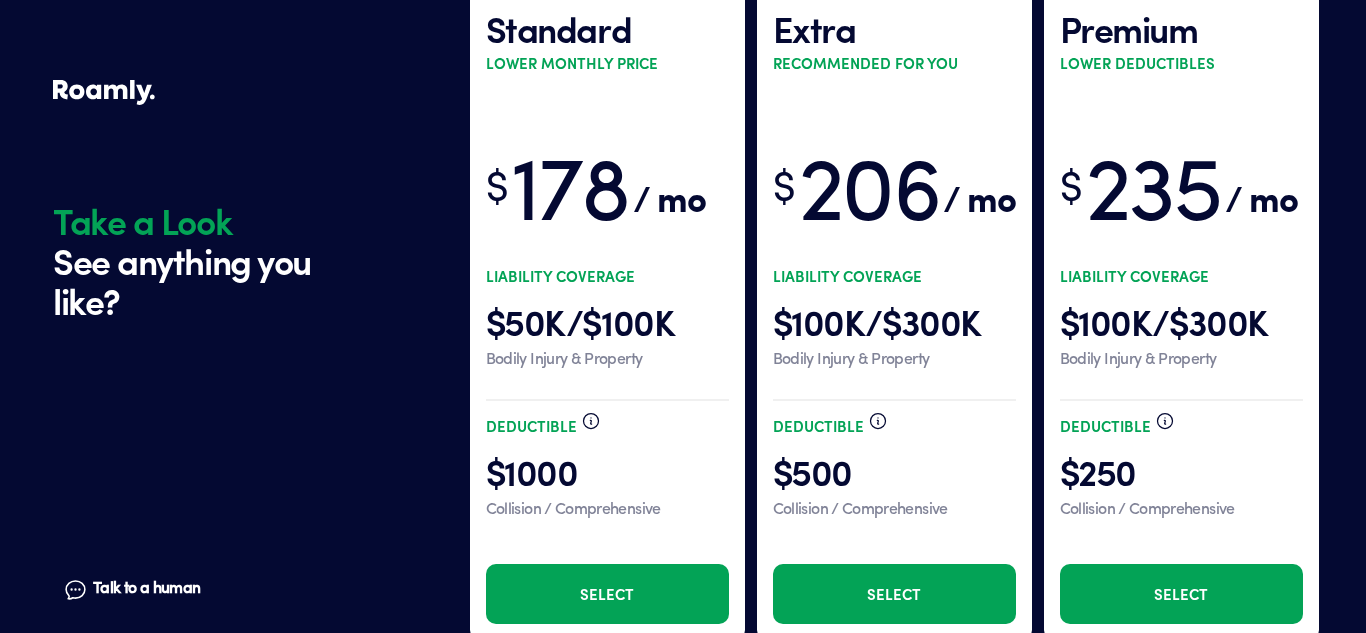 click on "$50K/$100K" at bounding box center (607, 321) 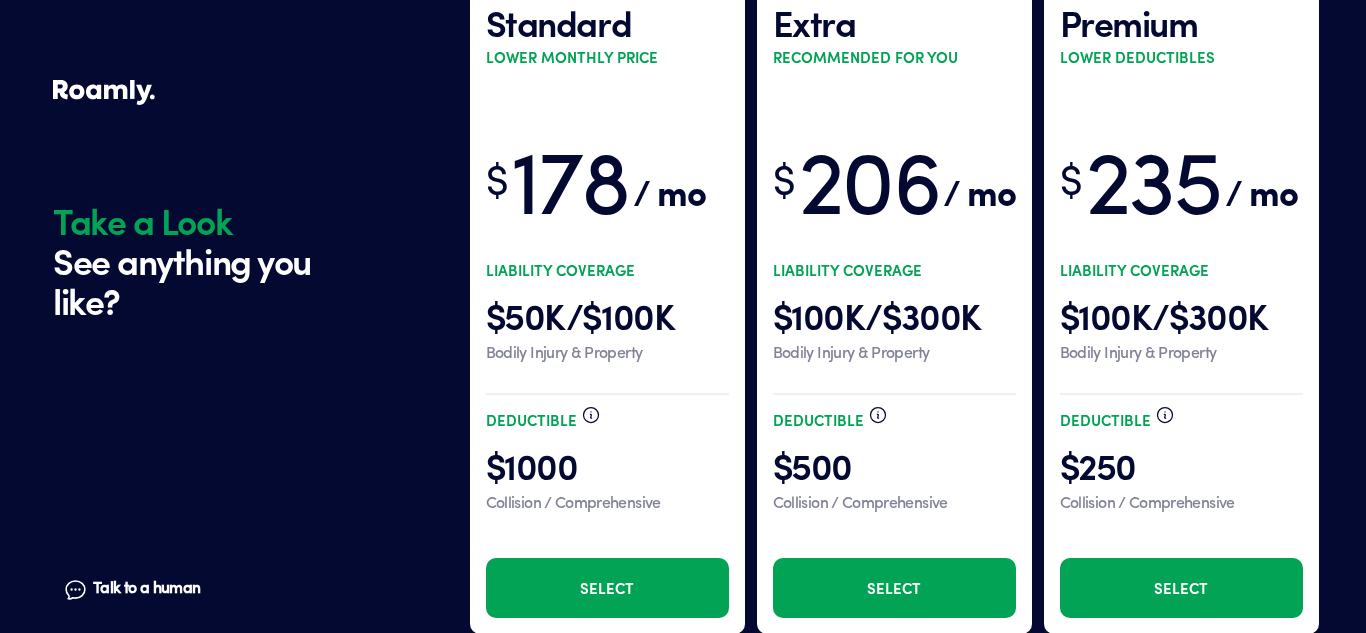scroll, scrollTop: 4316, scrollLeft: 0, axis: vertical 